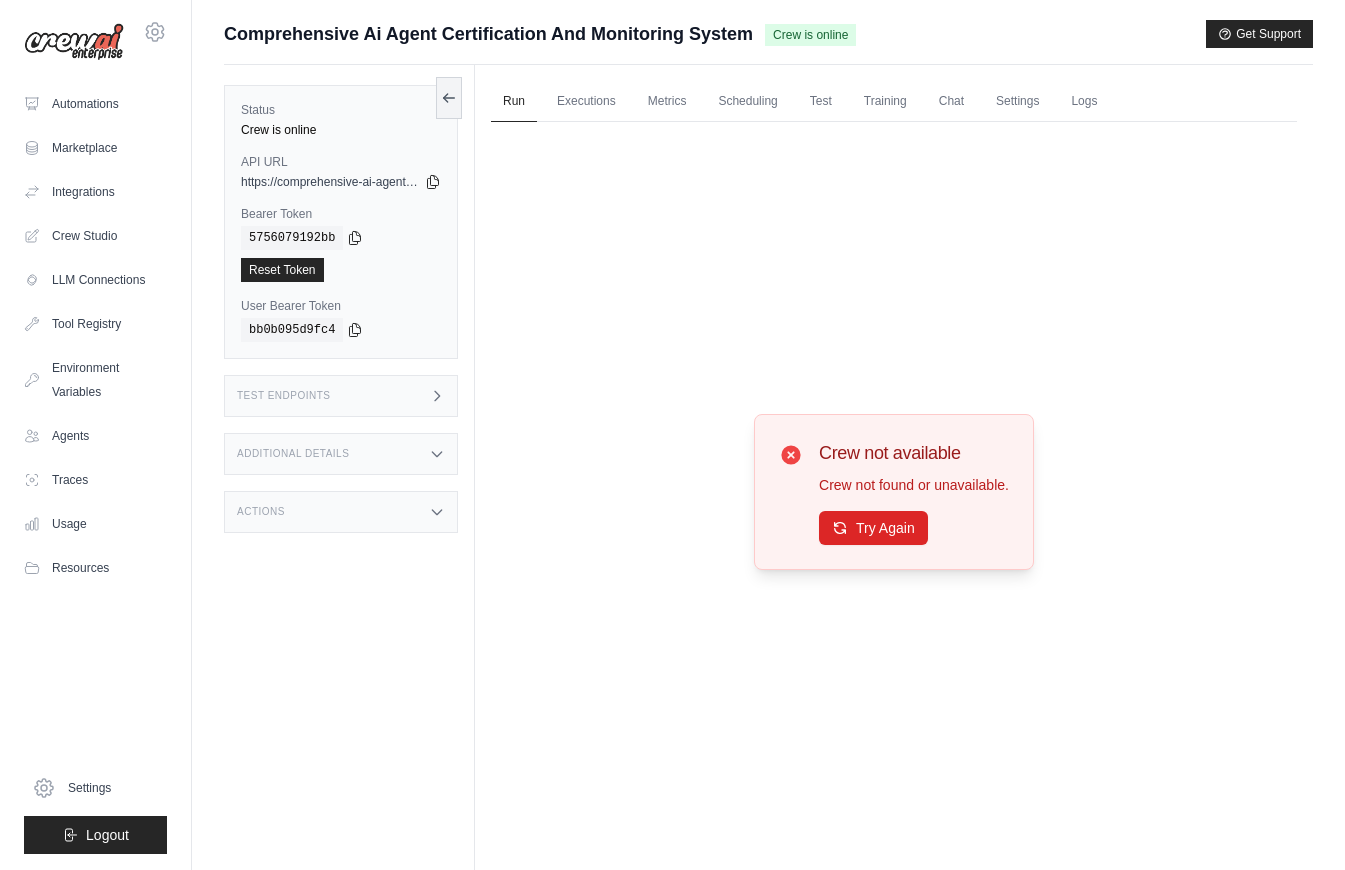 scroll, scrollTop: 0, scrollLeft: 0, axis: both 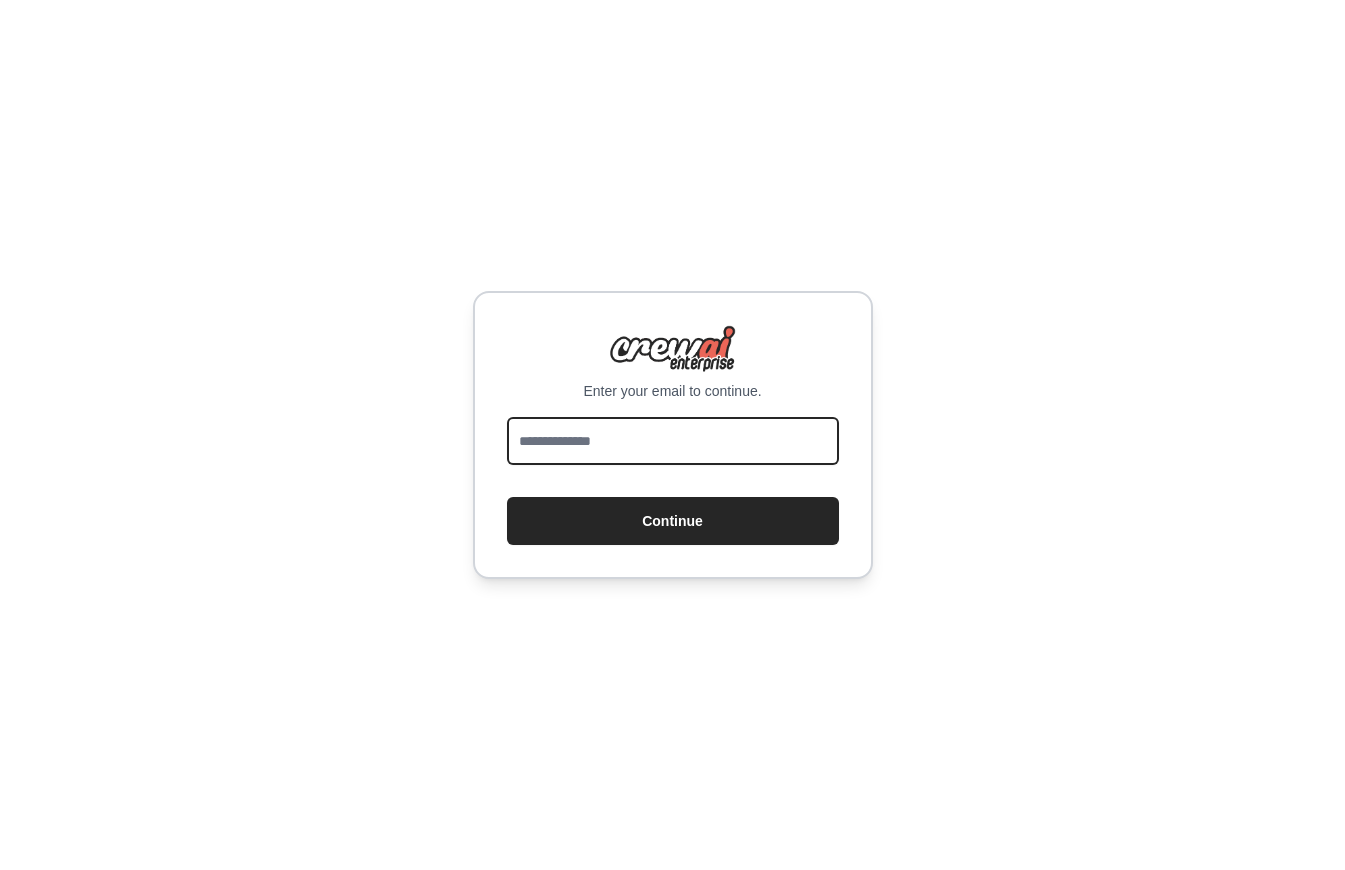 click at bounding box center (673, 441) 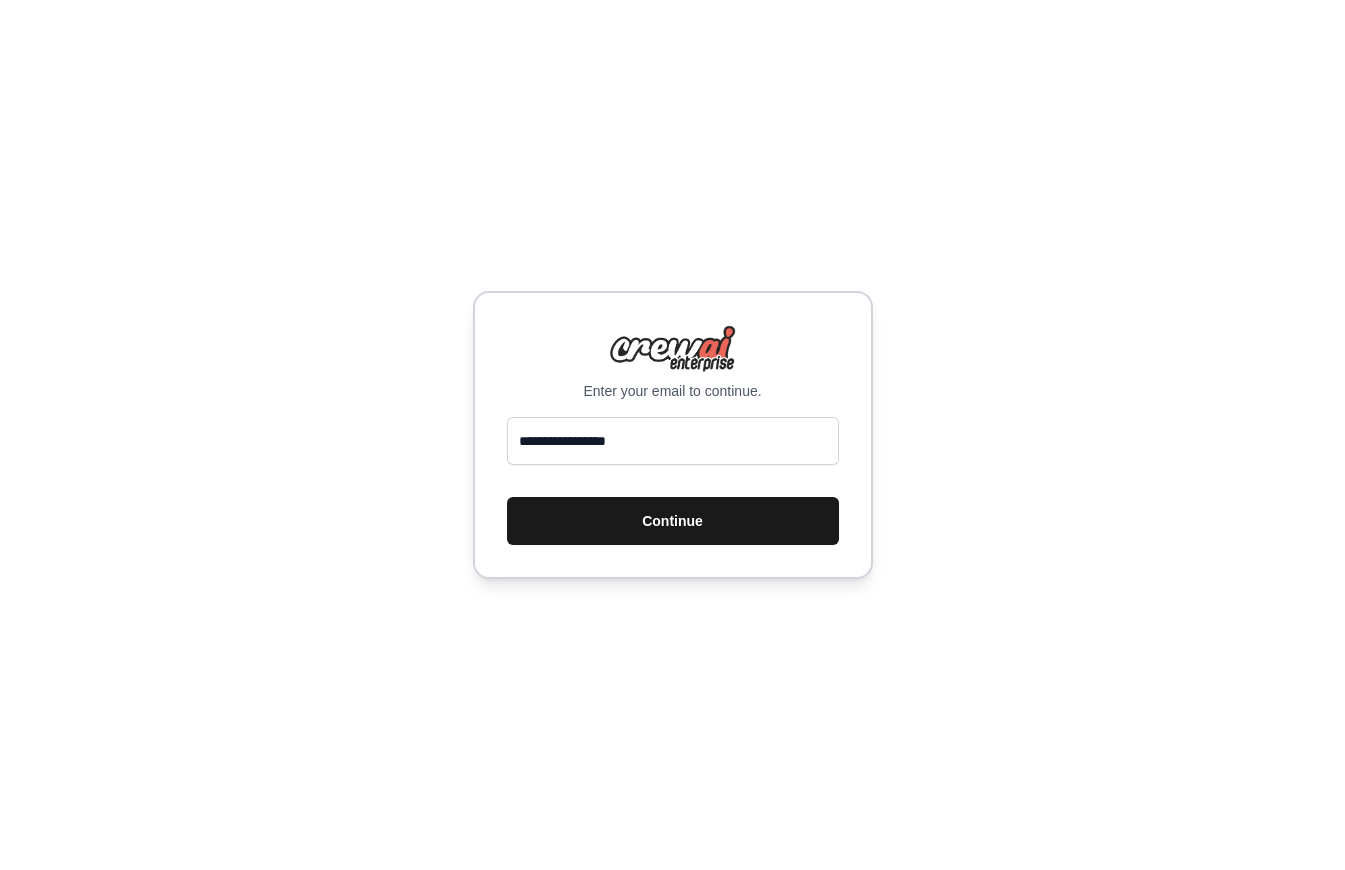 click on "Continue" at bounding box center (673, 521) 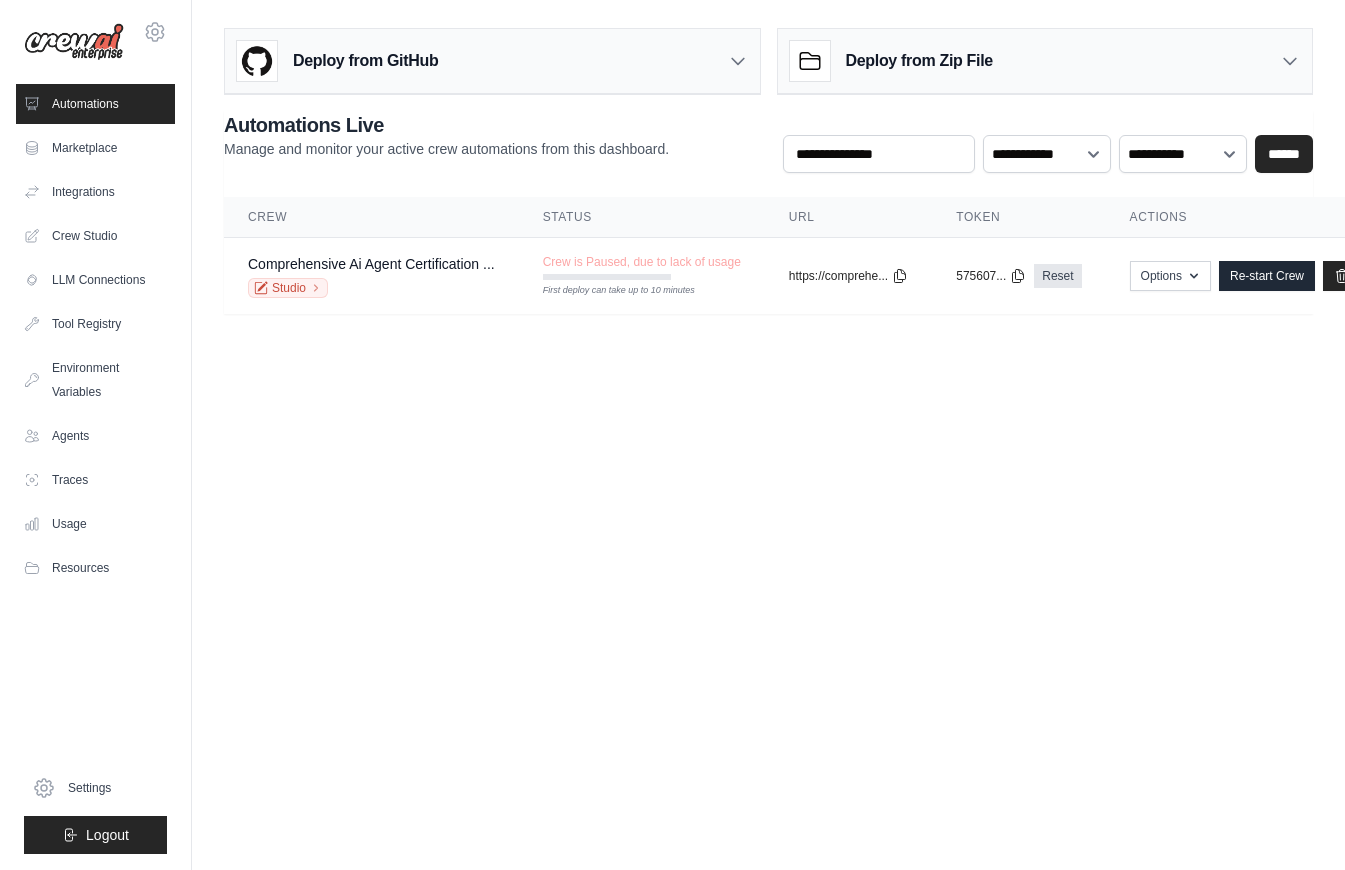 scroll, scrollTop: 0, scrollLeft: 0, axis: both 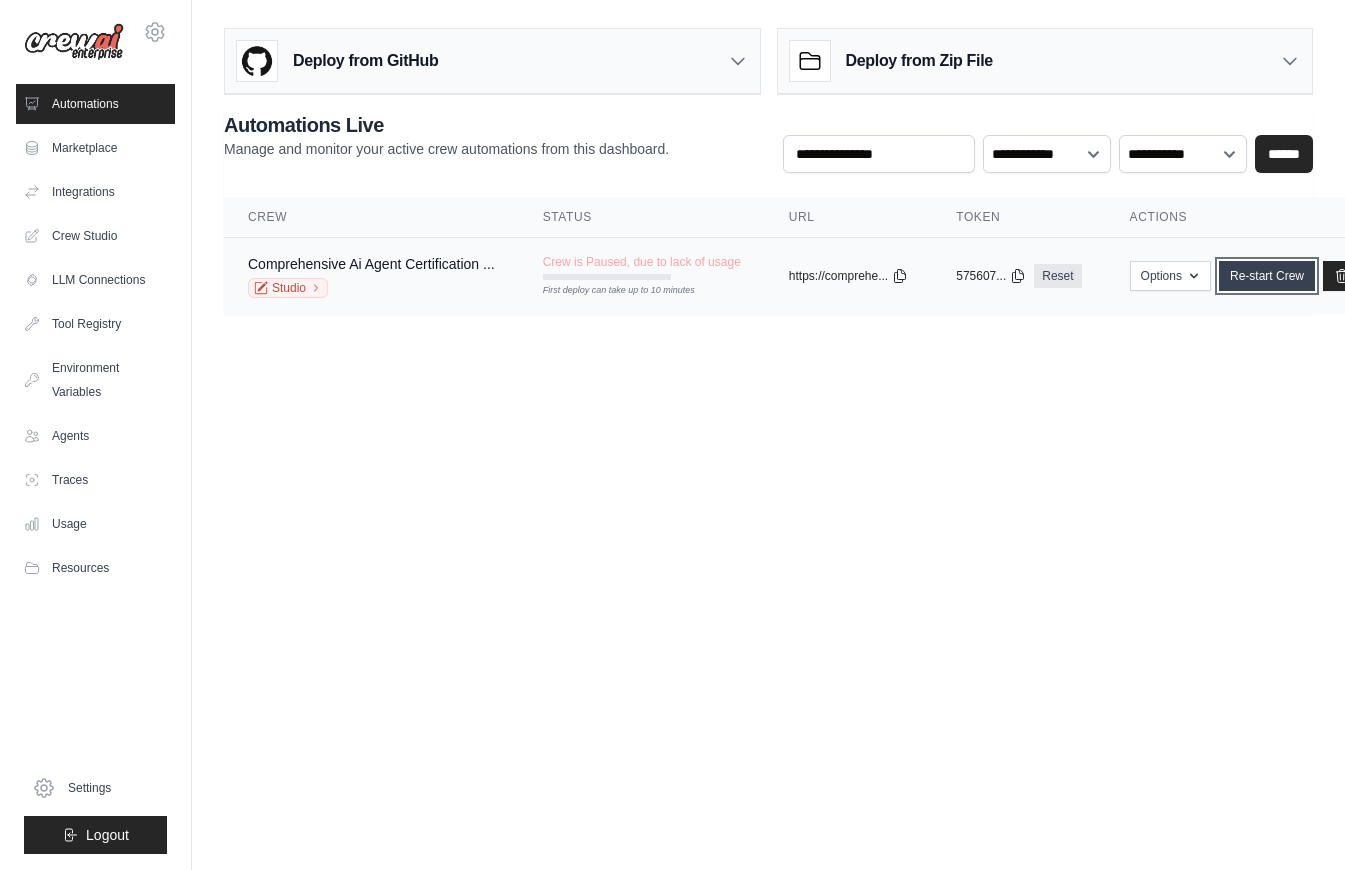 click on "Re-start Crew" at bounding box center (1267, 276) 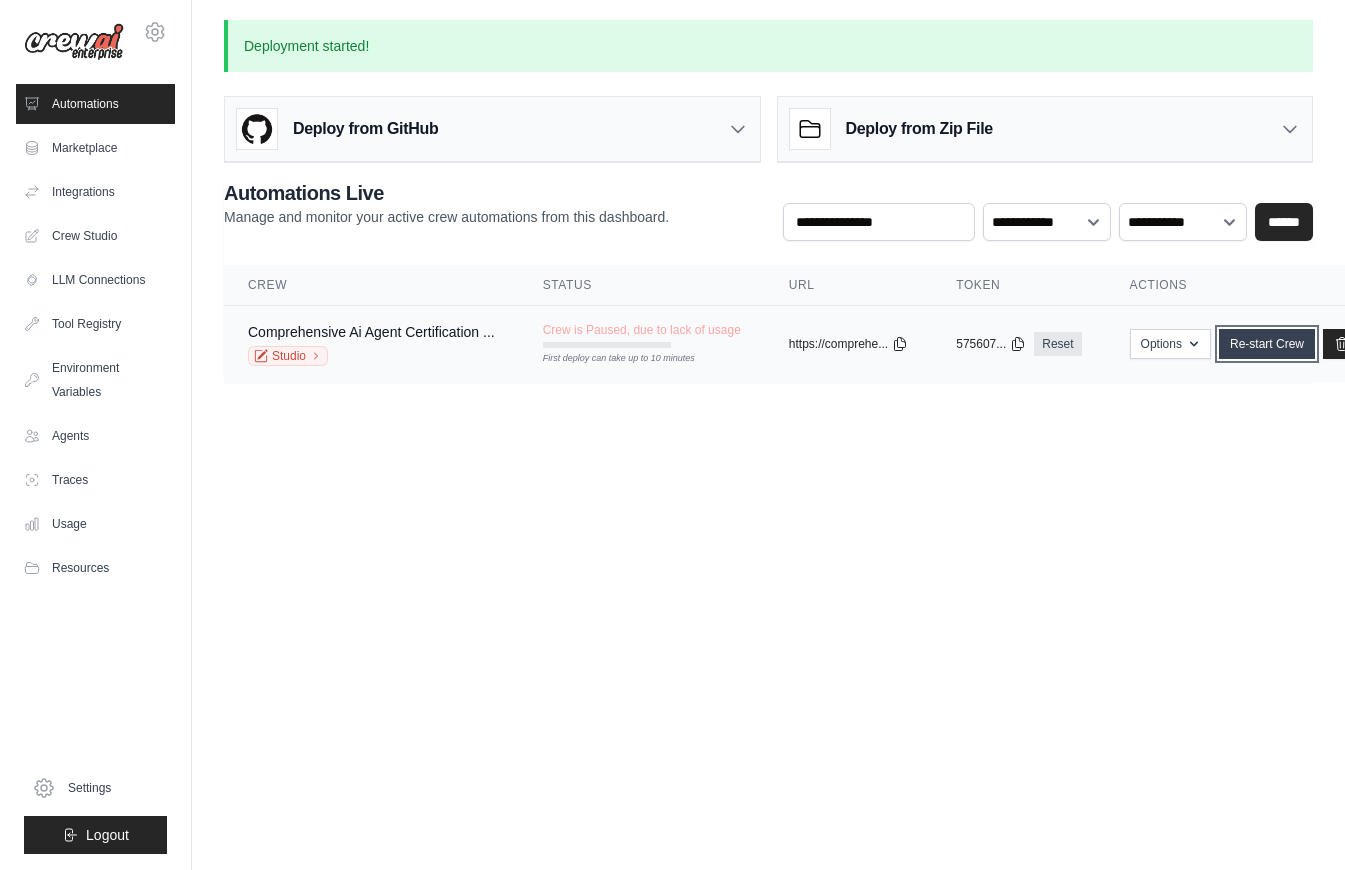 click on "Re-start Crew" at bounding box center [1267, 344] 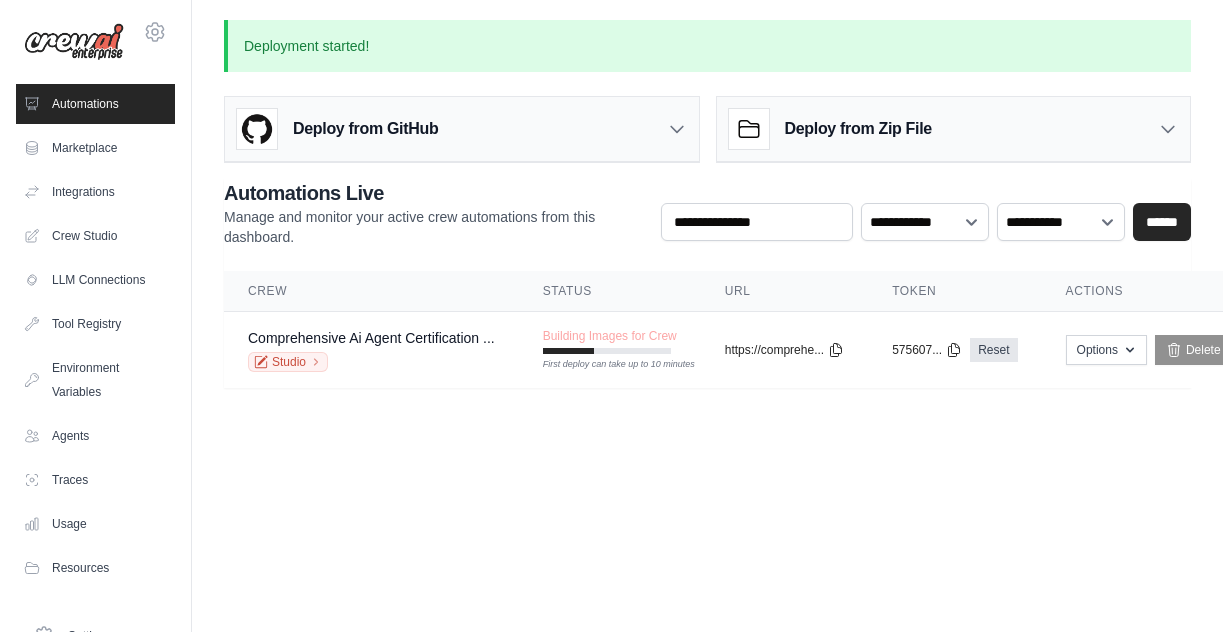 drag, startPoint x: 625, startPoint y: 419, endPoint x: 569, endPoint y: 412, distance: 56.435802 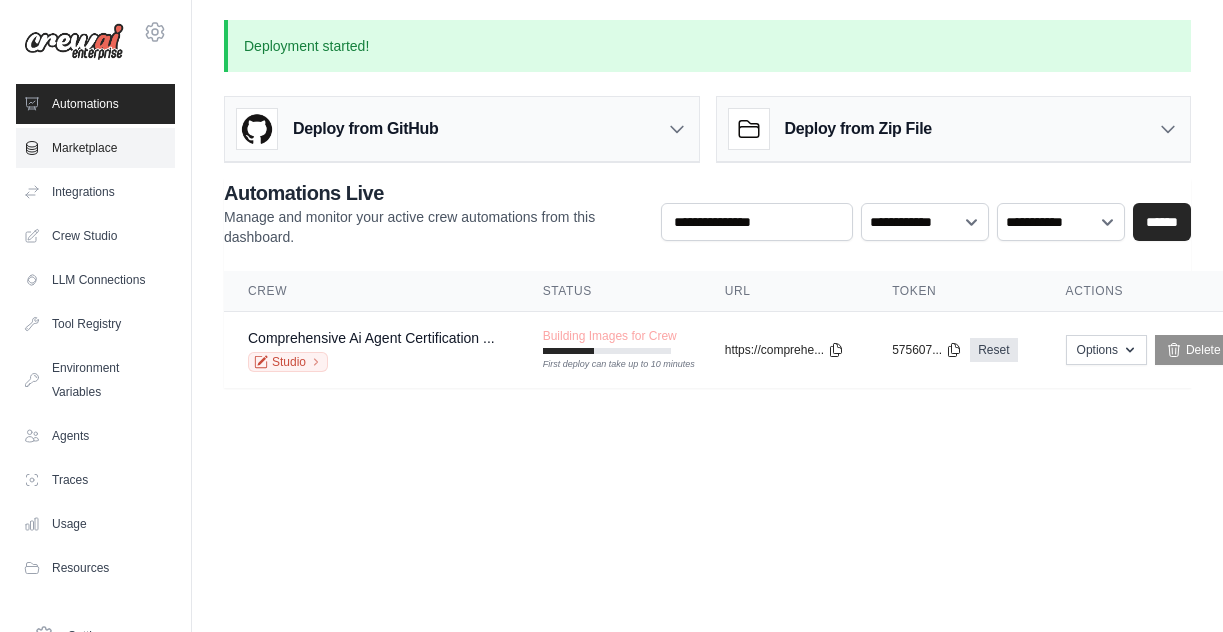 click on "Marketplace" at bounding box center (95, 148) 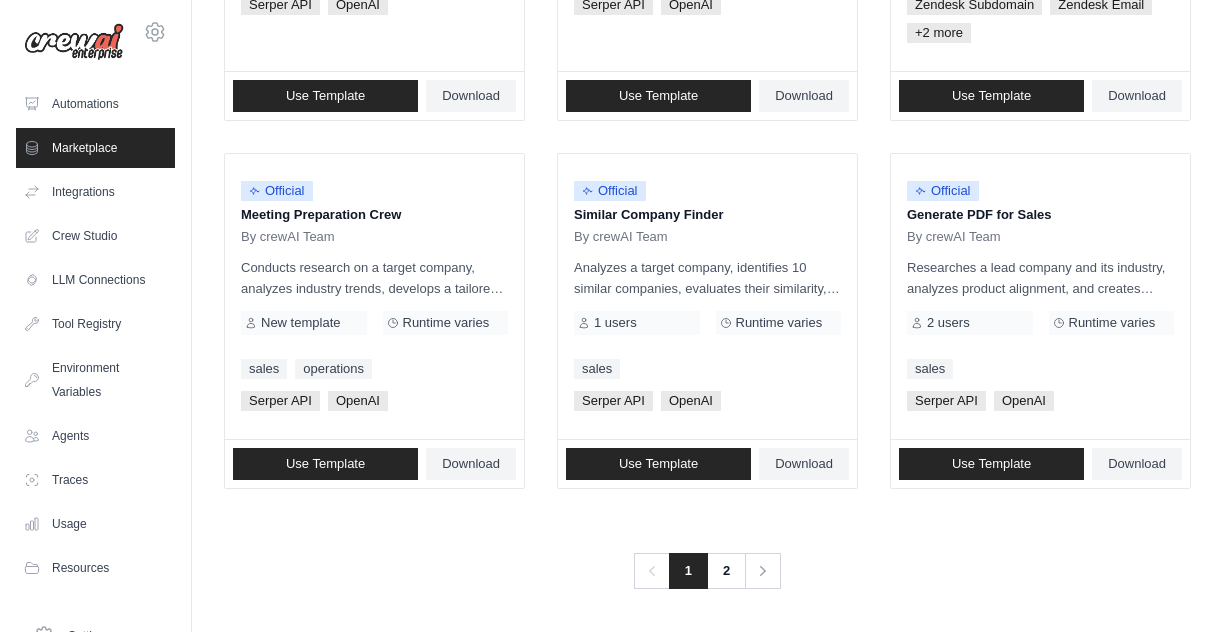 scroll, scrollTop: 1277, scrollLeft: 0, axis: vertical 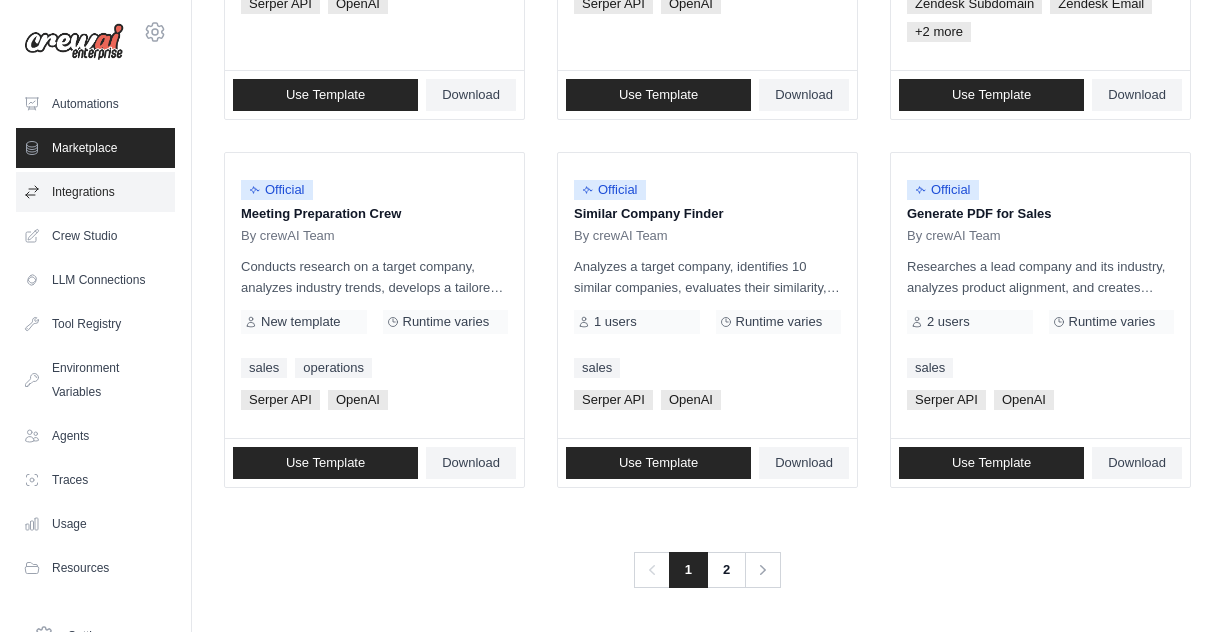 click on "Integrations" at bounding box center (95, 192) 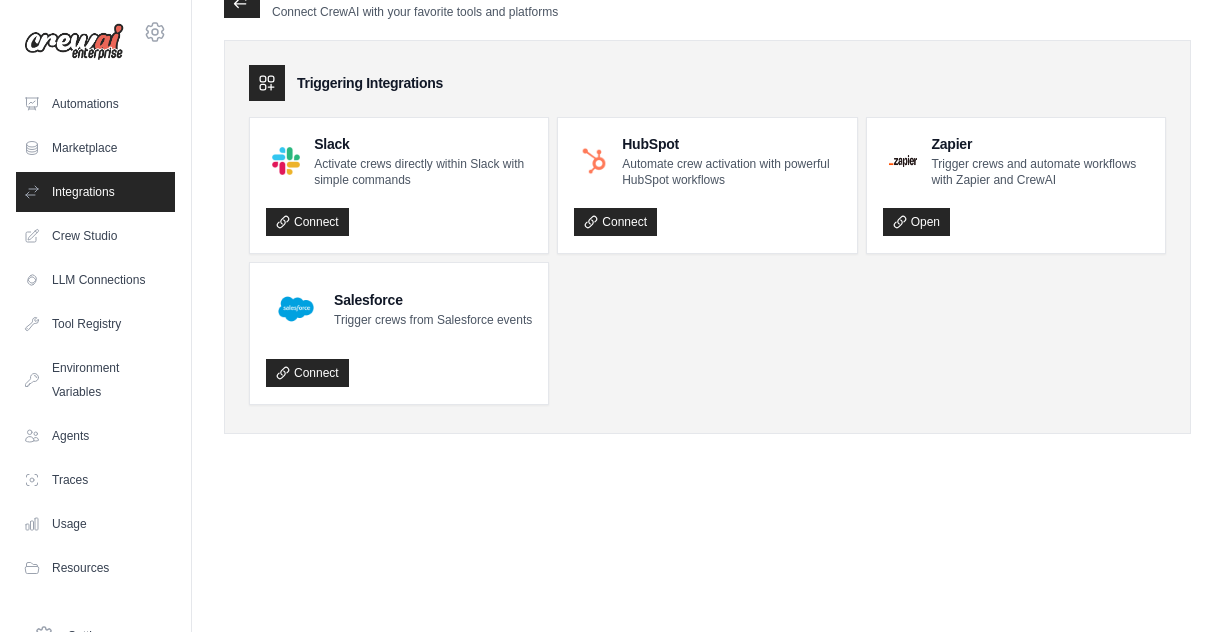 scroll, scrollTop: 0, scrollLeft: 0, axis: both 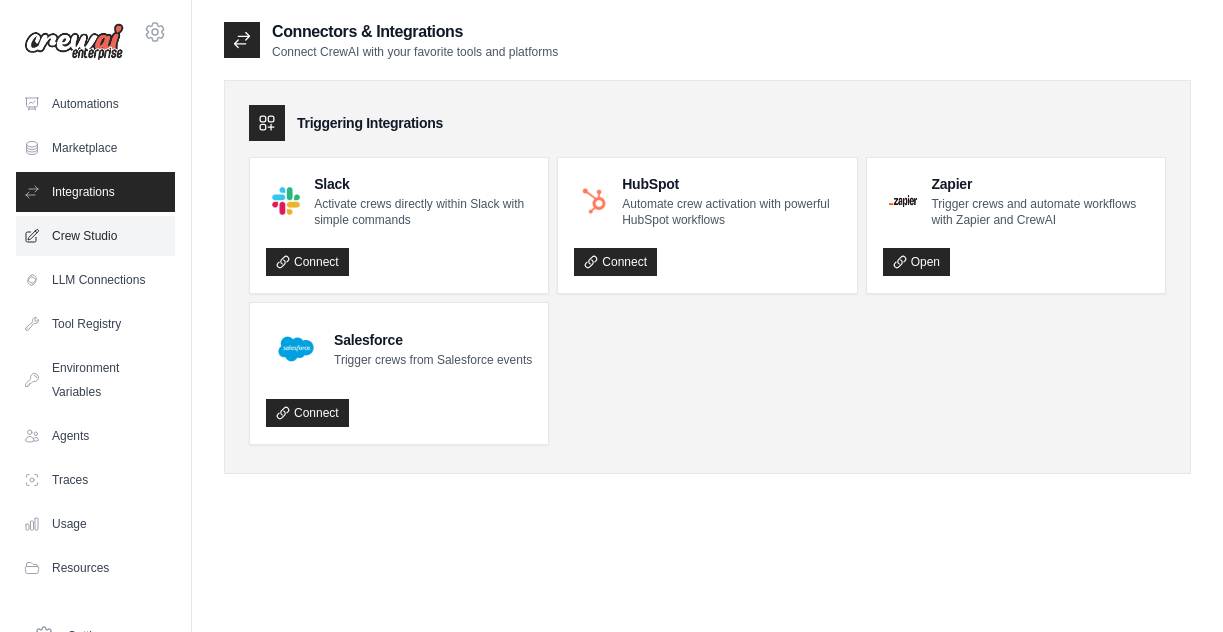 click on "Crew Studio" at bounding box center [95, 236] 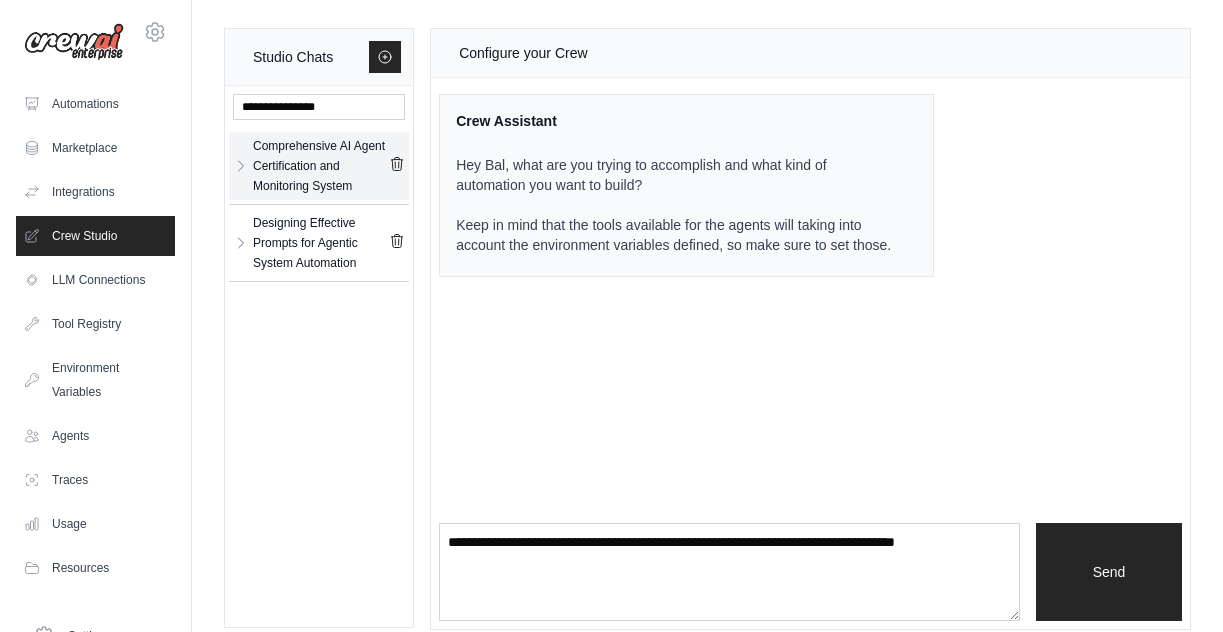 click on "Comprehensive AI Agent Certification and Monitoring System" at bounding box center (321, 166) 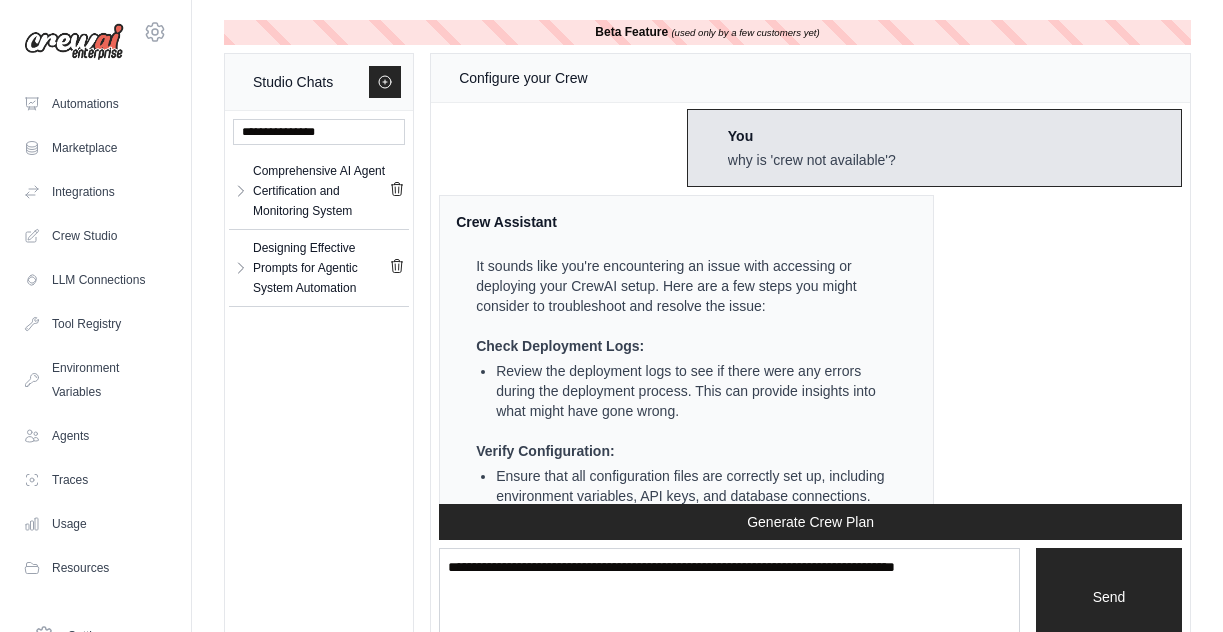 scroll, scrollTop: 169405, scrollLeft: 0, axis: vertical 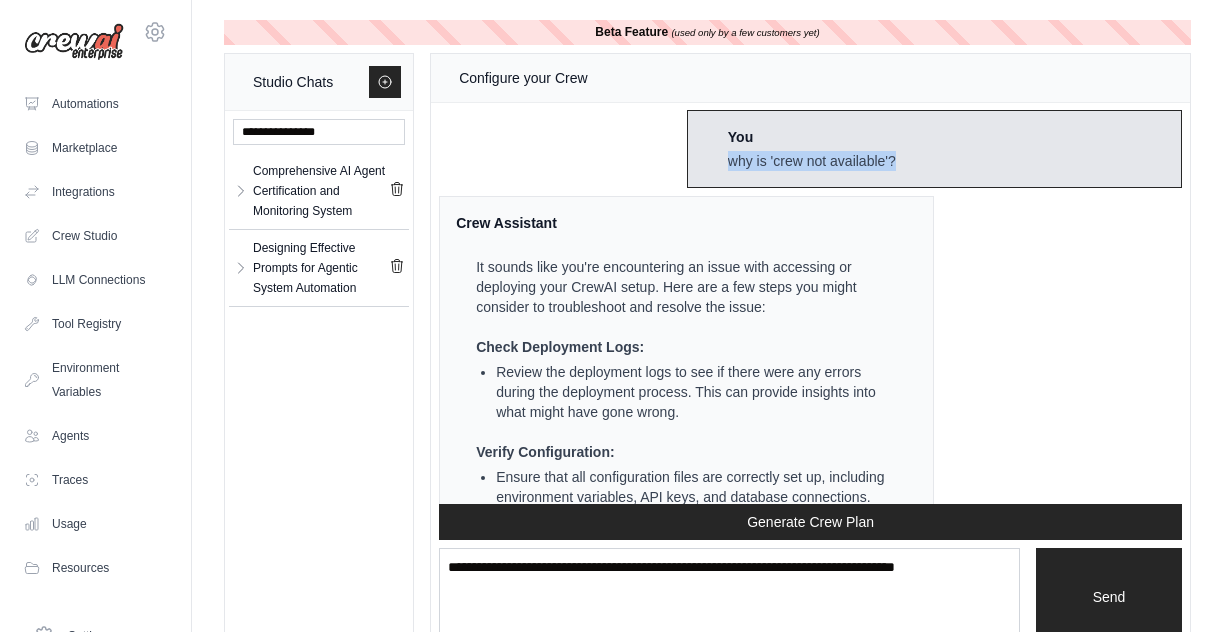 drag, startPoint x: 919, startPoint y: 239, endPoint x: 720, endPoint y: 244, distance: 199.0628 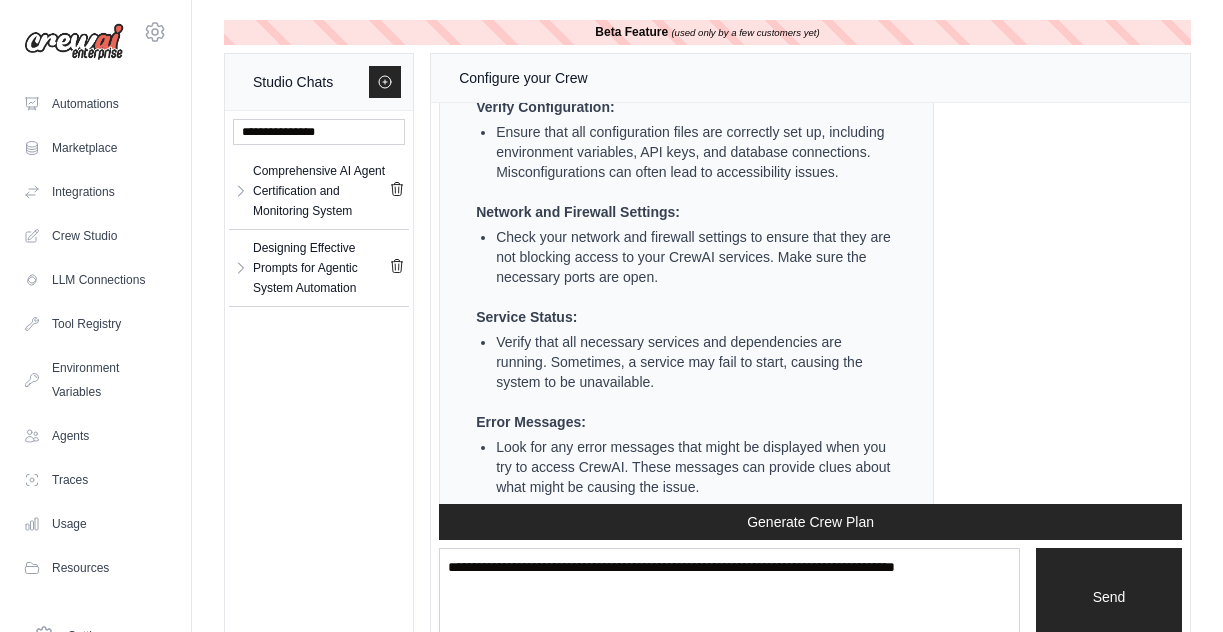 scroll, scrollTop: 170044, scrollLeft: 0, axis: vertical 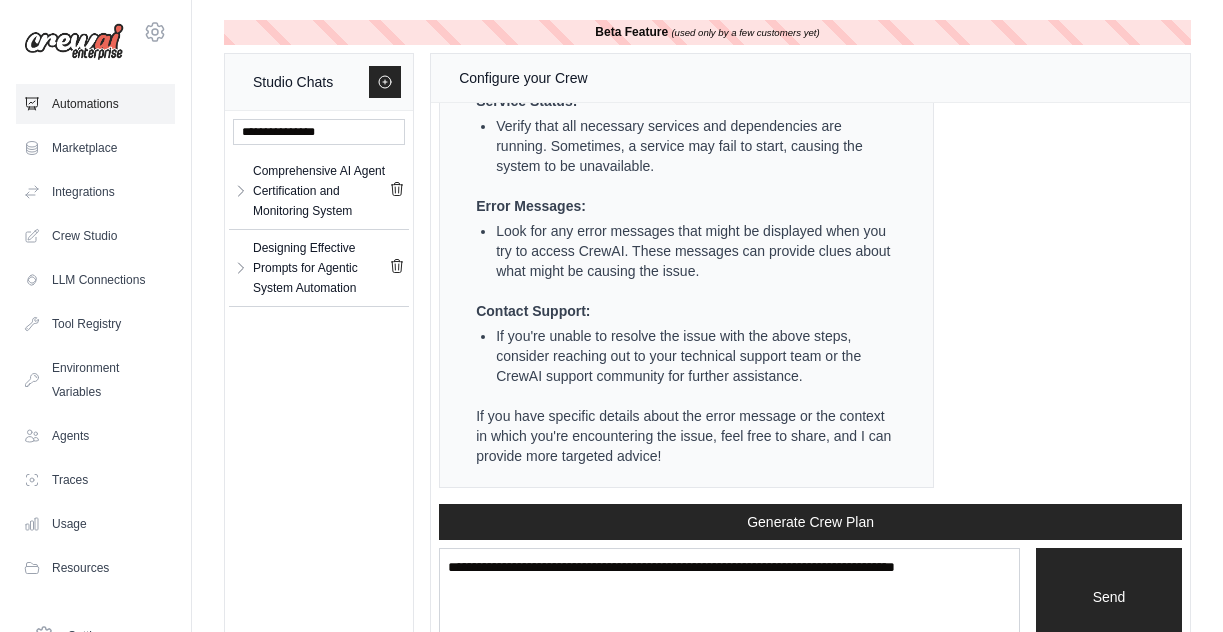 click on "Automations" at bounding box center (95, 104) 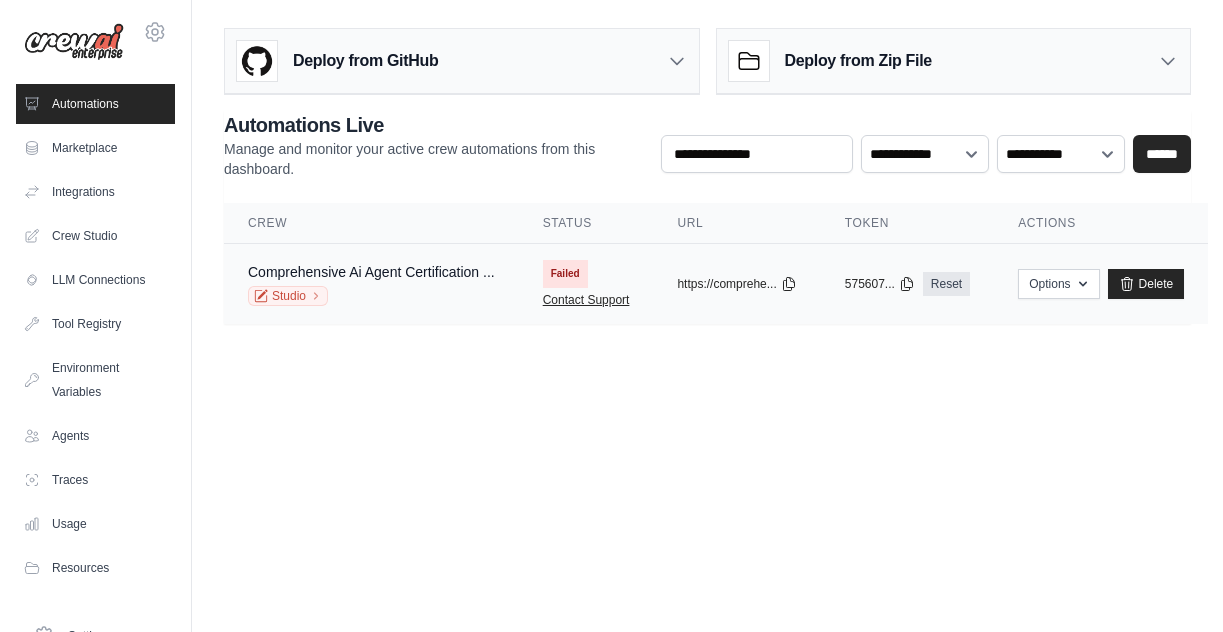 click on "Contact Support" at bounding box center [586, 300] 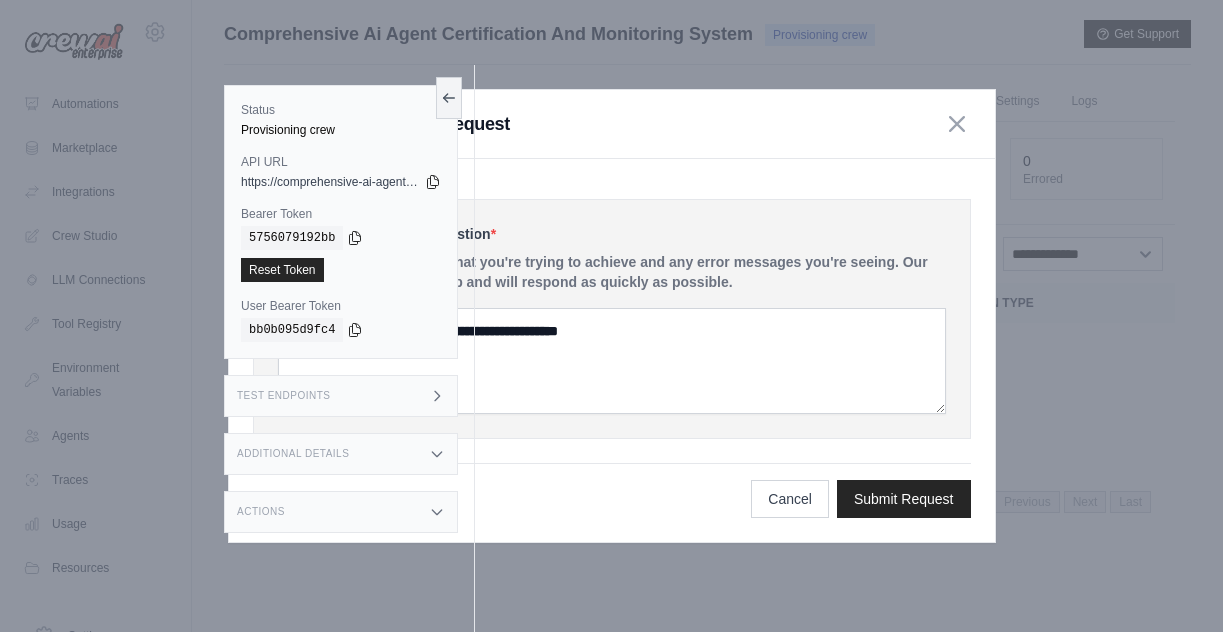 click 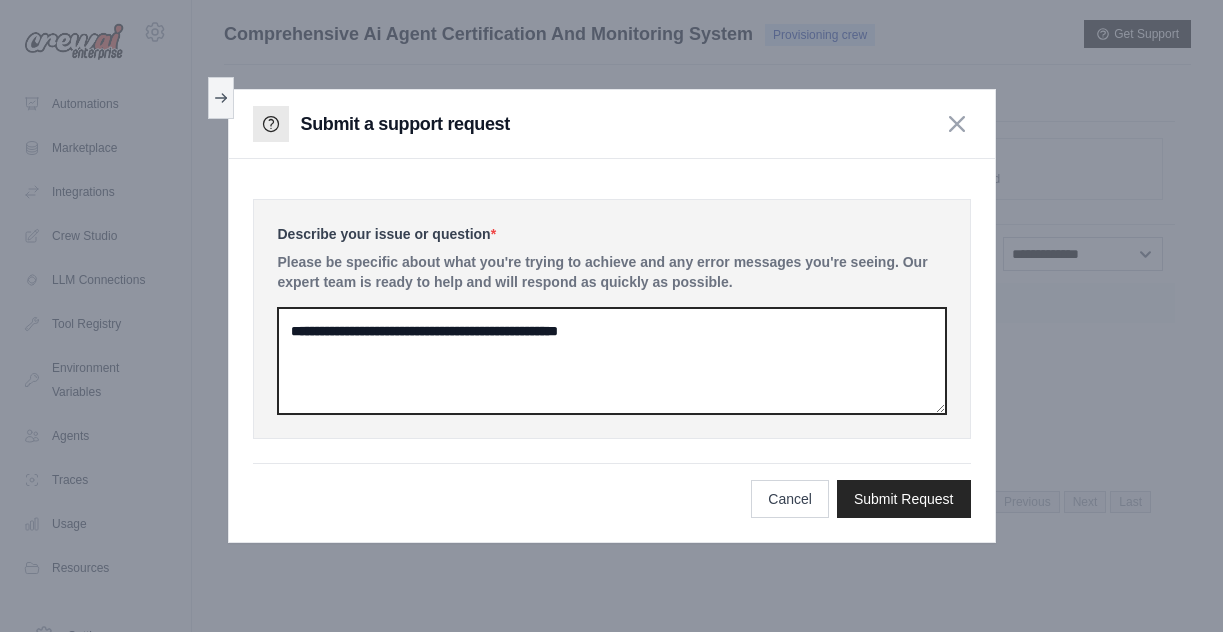 click at bounding box center [612, 361] 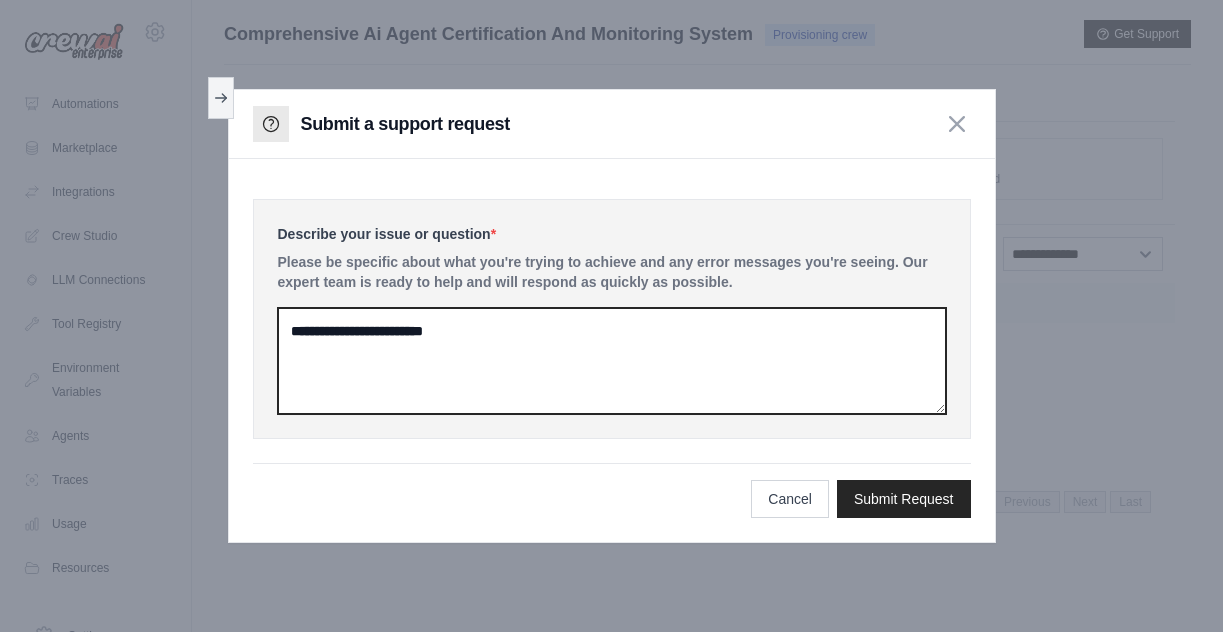 paste on "**********" 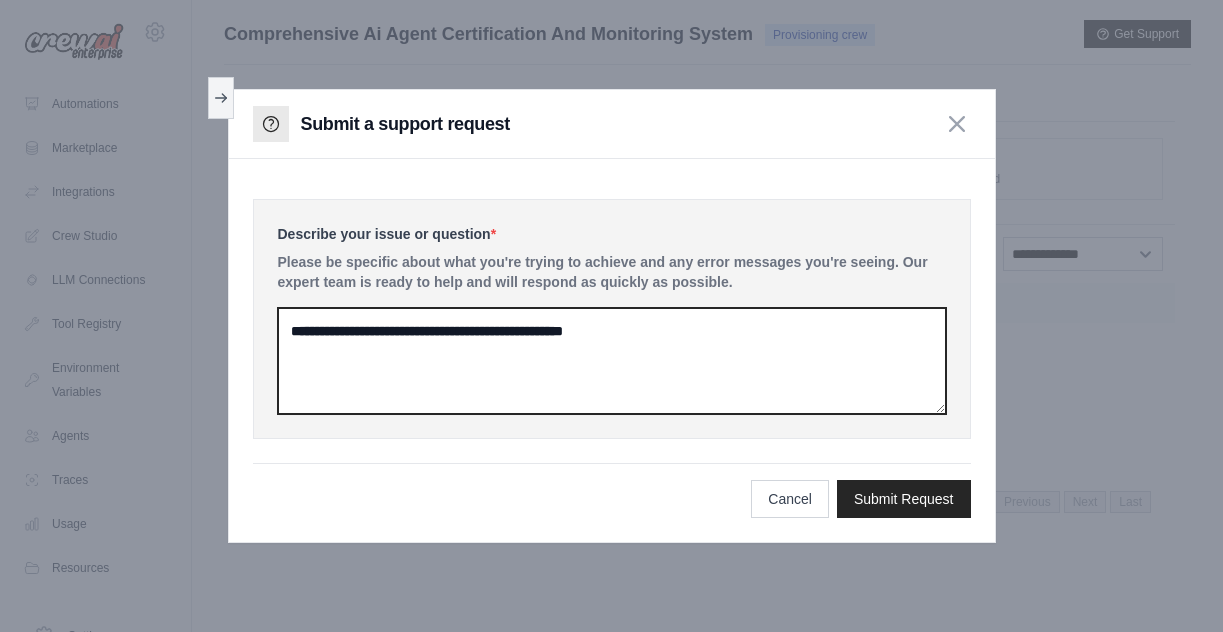 drag, startPoint x: 504, startPoint y: 332, endPoint x: 460, endPoint y: 332, distance: 44 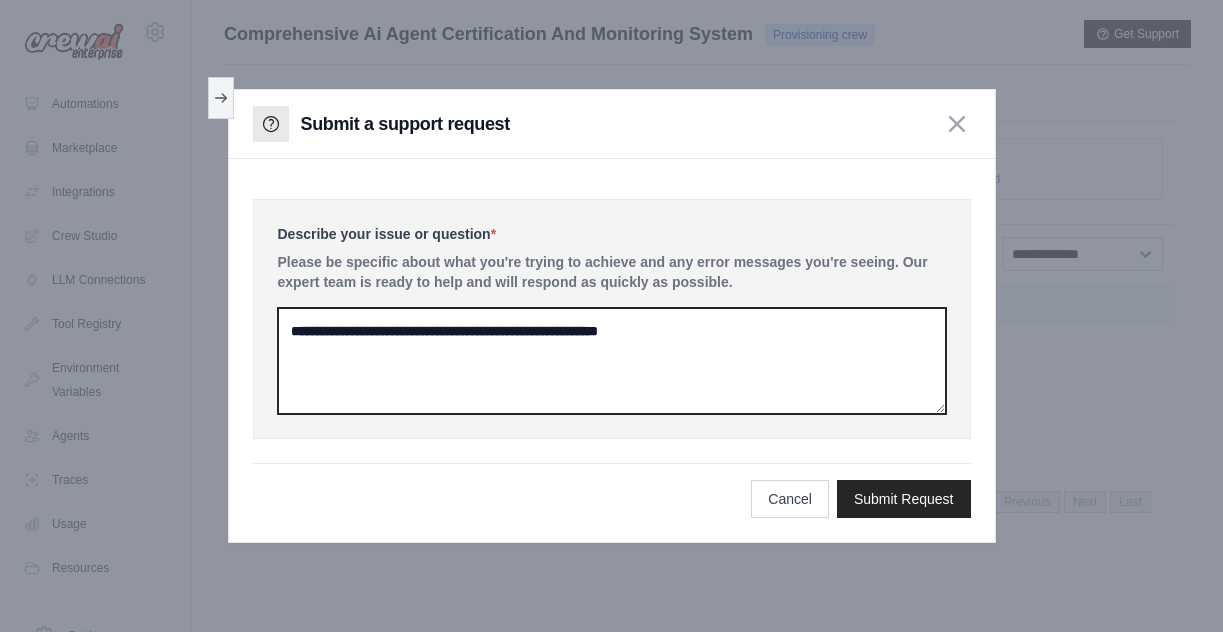 click on "**********" at bounding box center (612, 361) 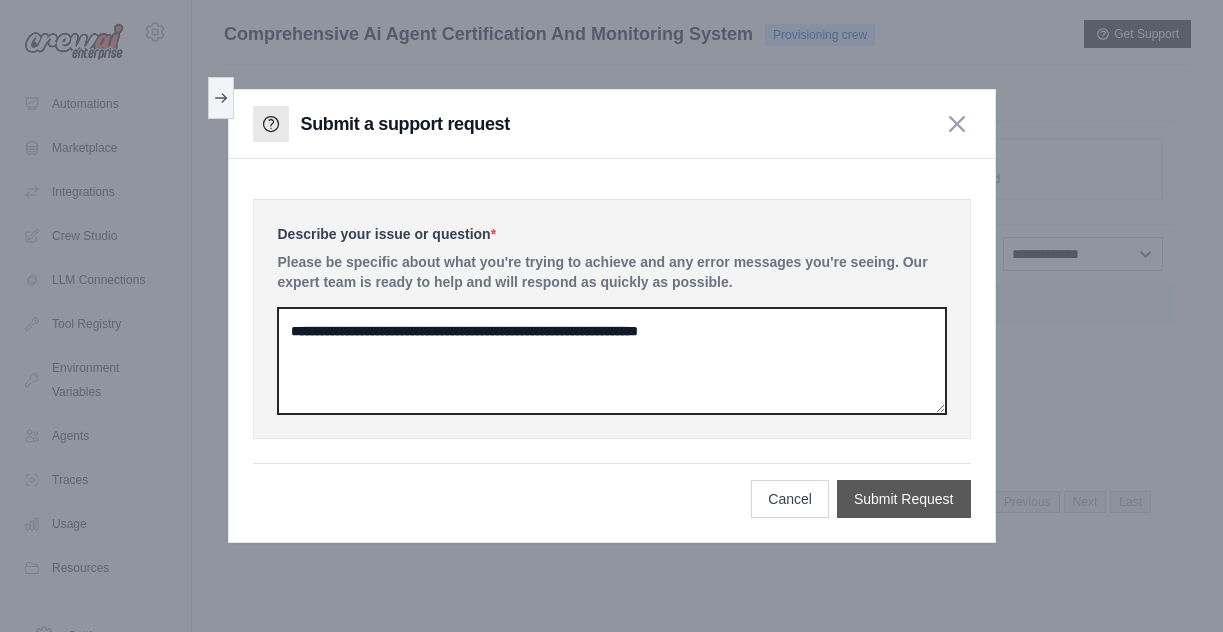 type on "**********" 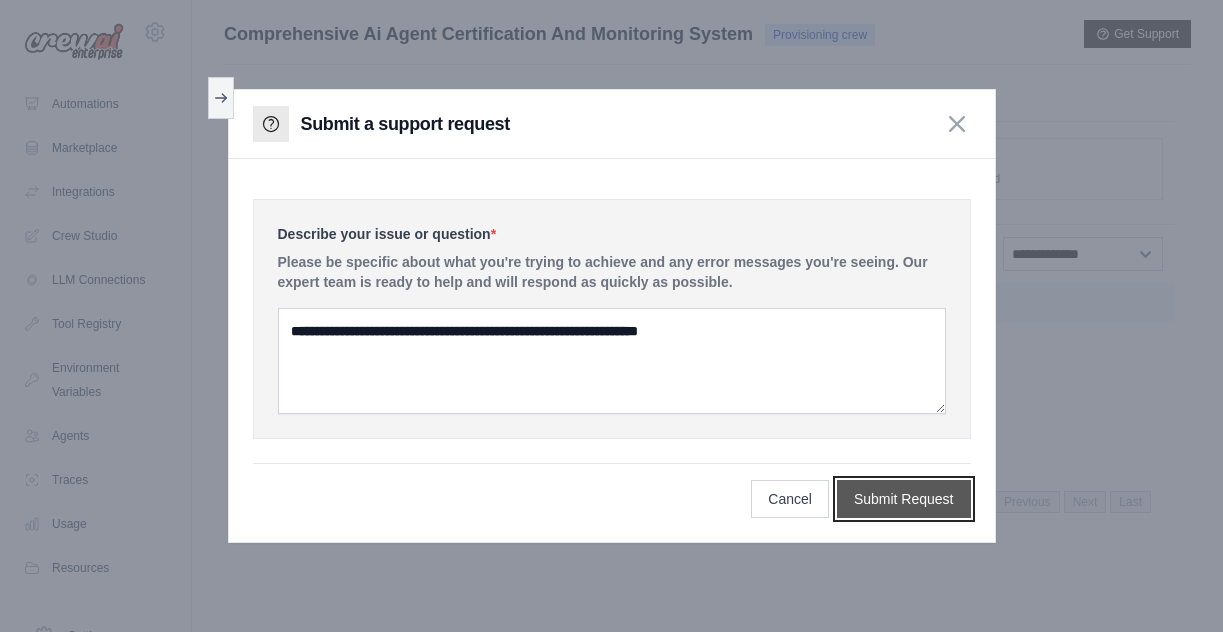 click on "Submit Request" at bounding box center (904, 499) 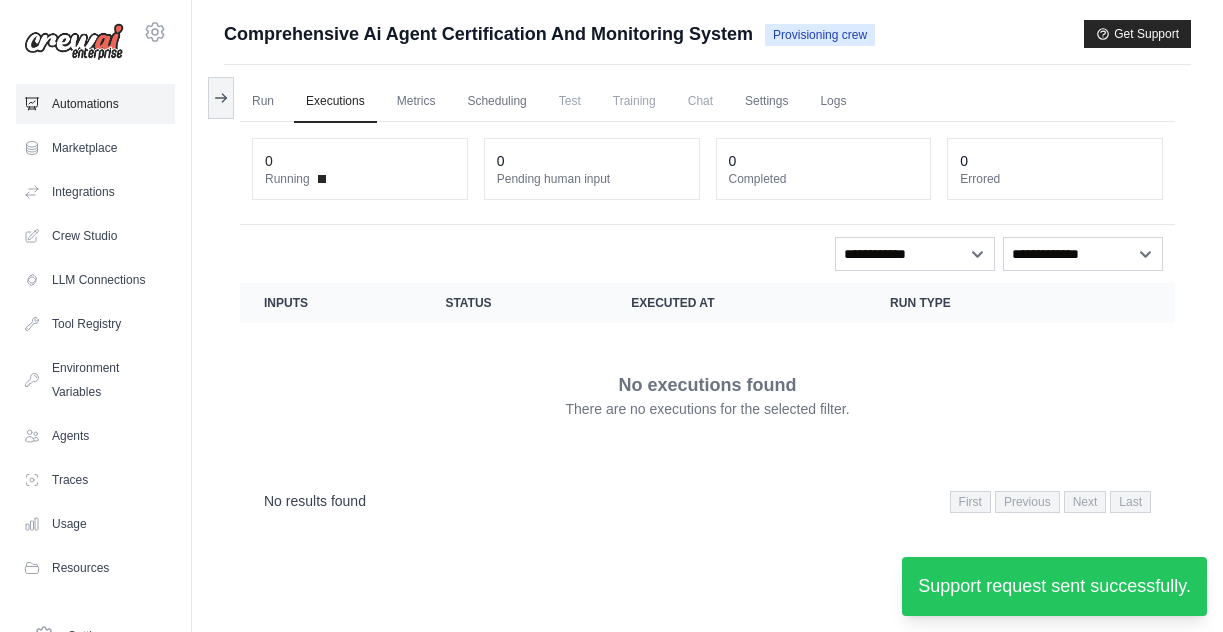 click on "Automations" at bounding box center (95, 104) 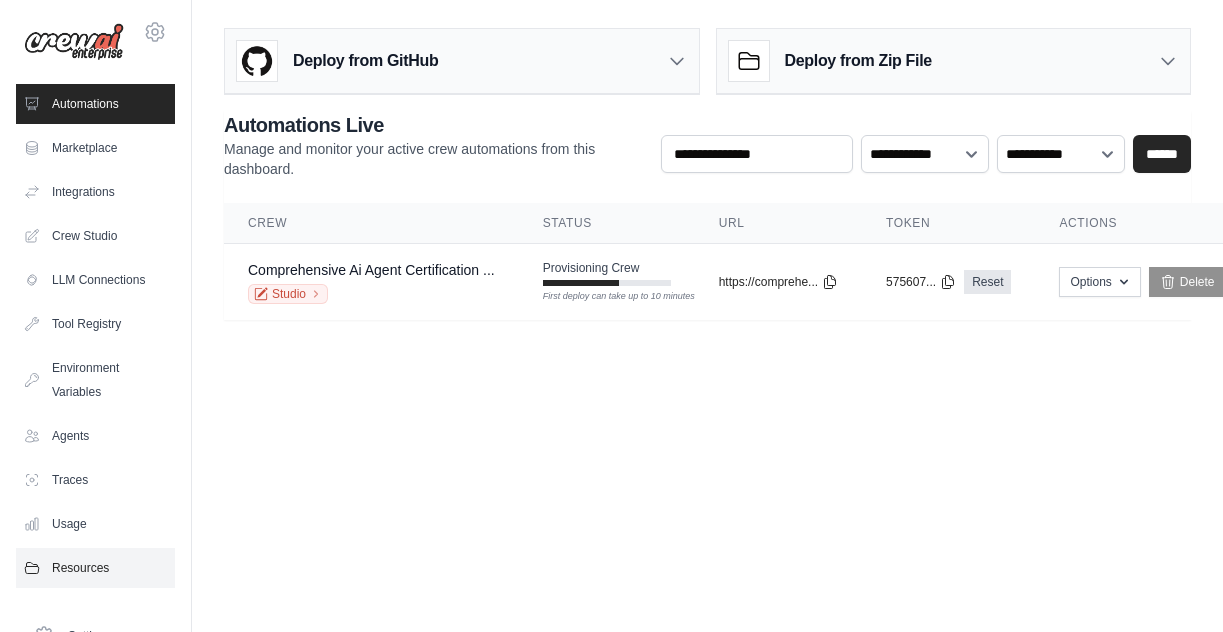click on "Resources" at bounding box center (95, 568) 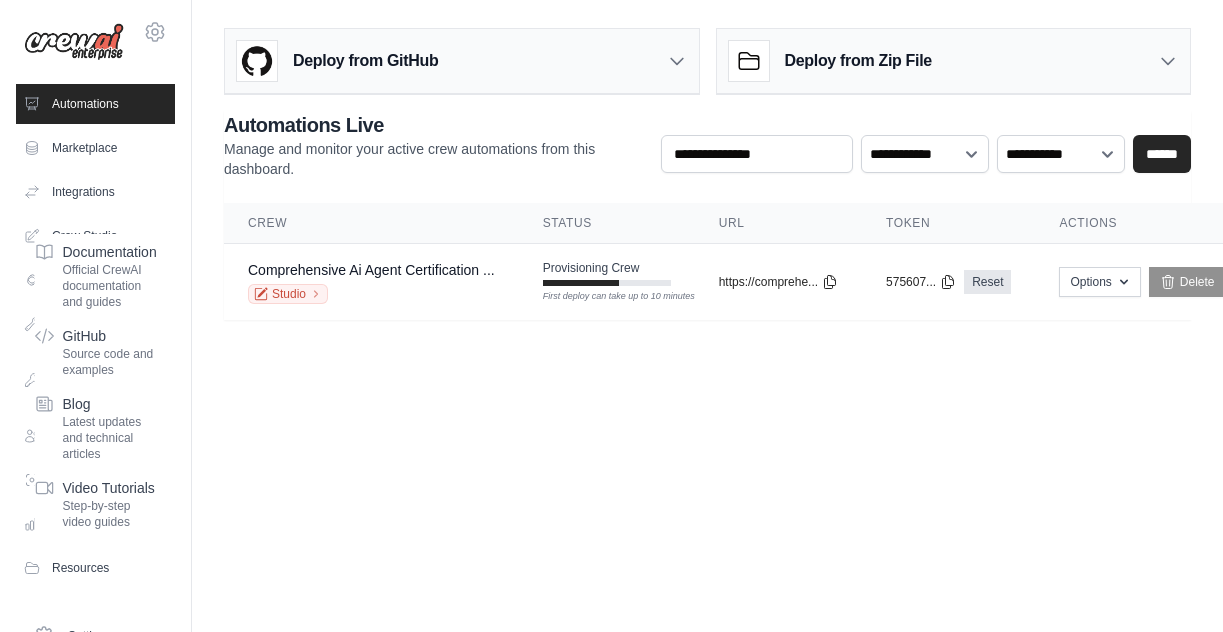click on "bal@blockai.cloud
Settings
Automations
Marketplace
Integrations
Blog" at bounding box center (611, 316) 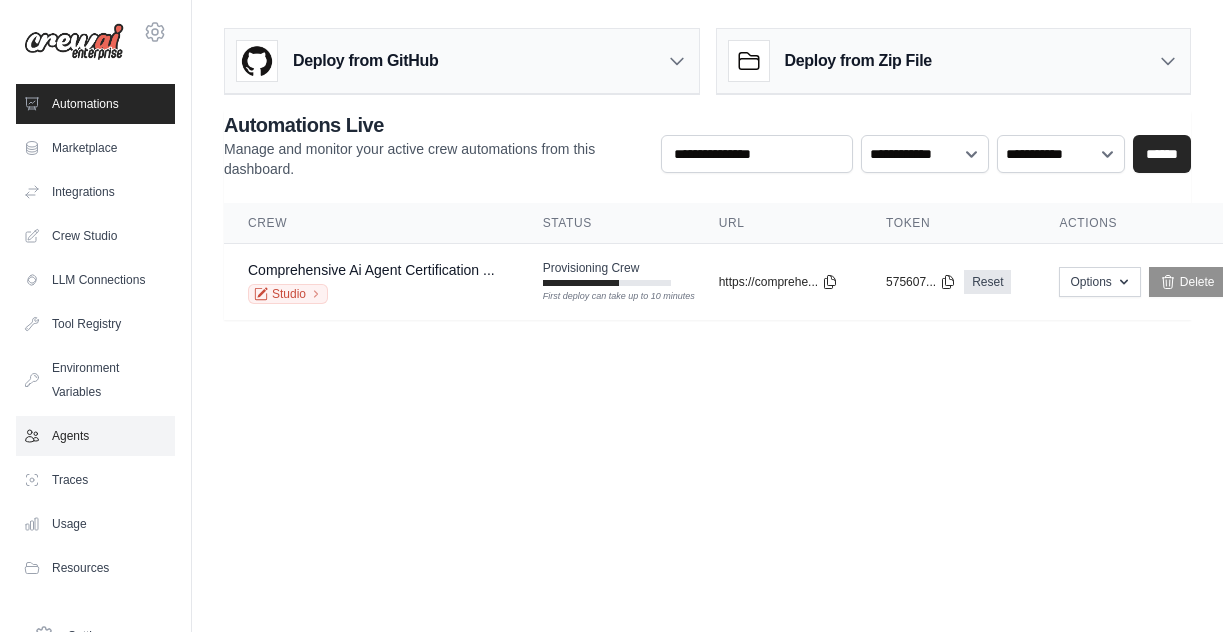 click on "Agents" at bounding box center (95, 436) 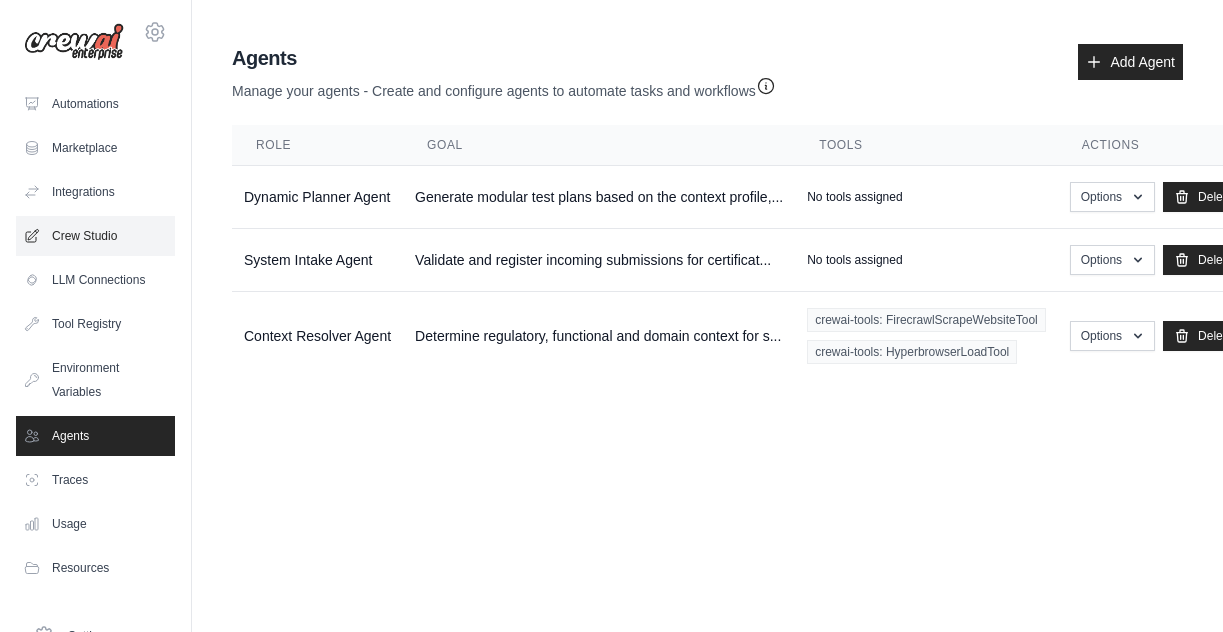 click on "Crew Studio" at bounding box center (95, 236) 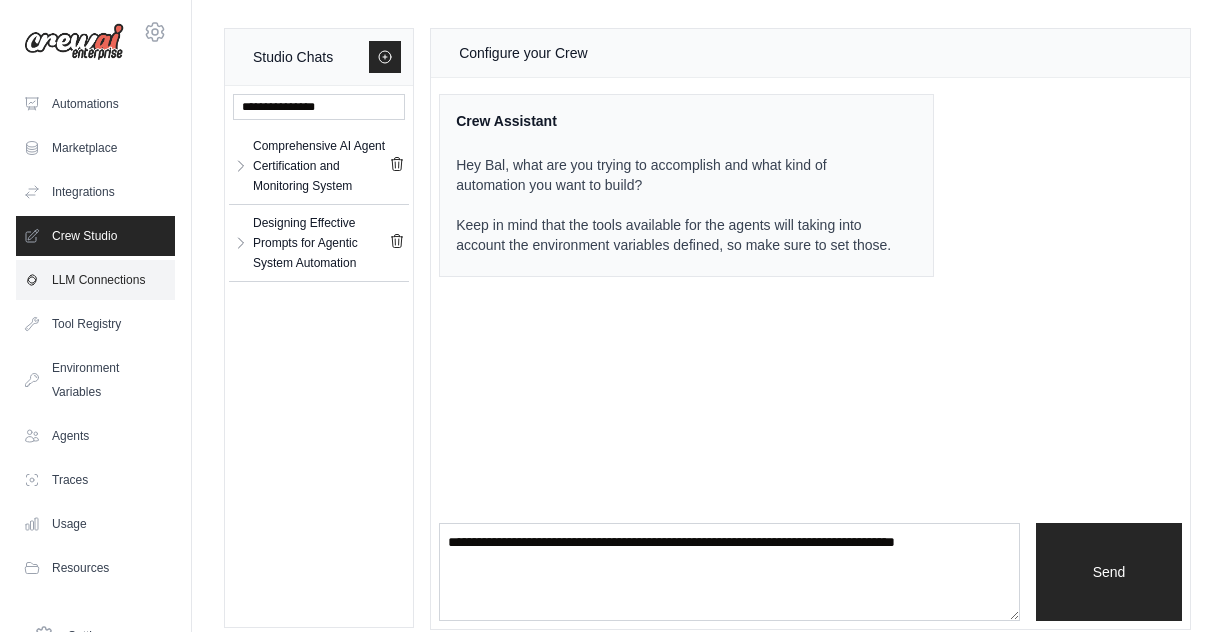 click on "LLM Connections" at bounding box center (95, 280) 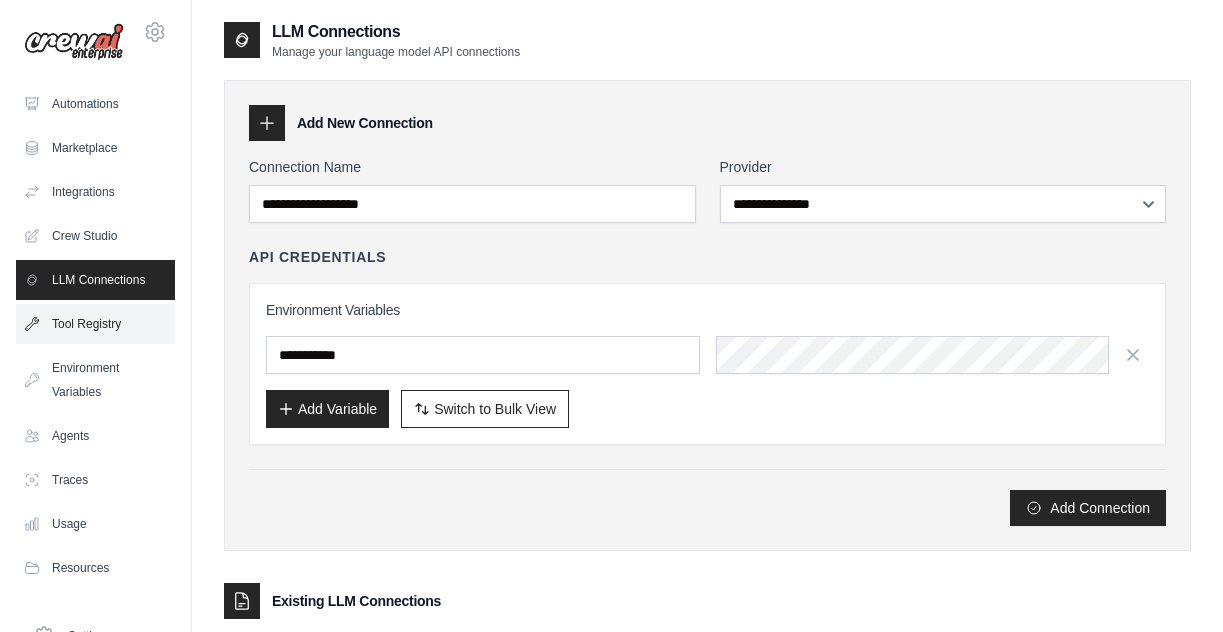 click on "Tool Registry" at bounding box center (95, 324) 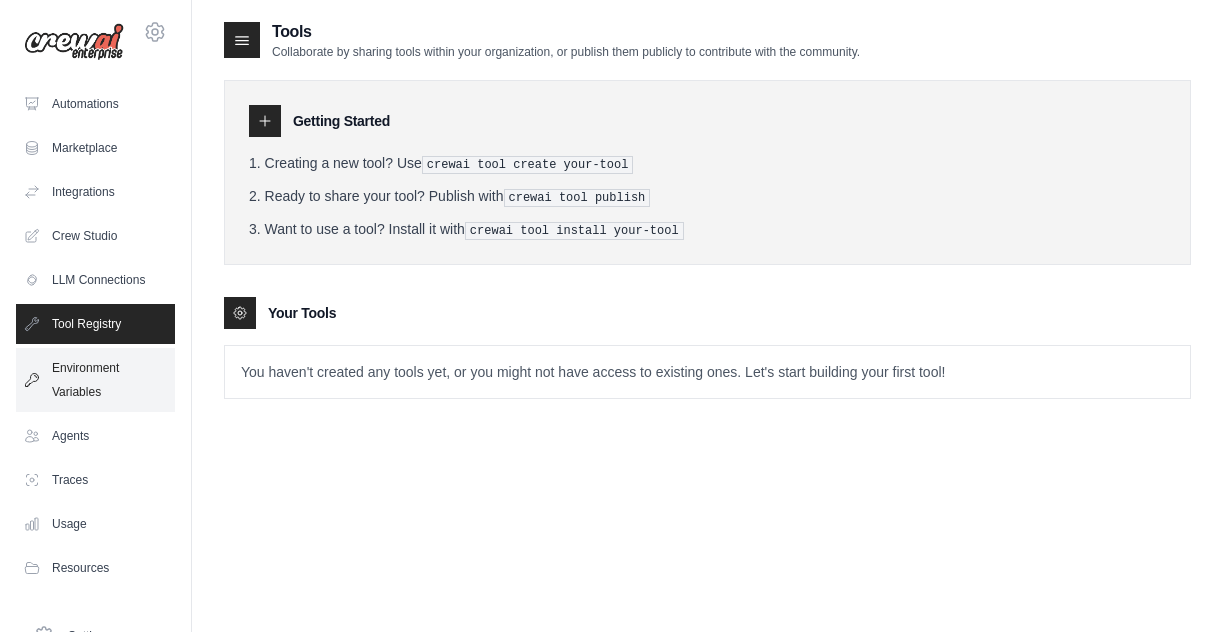 click on "Environment Variables" at bounding box center [95, 380] 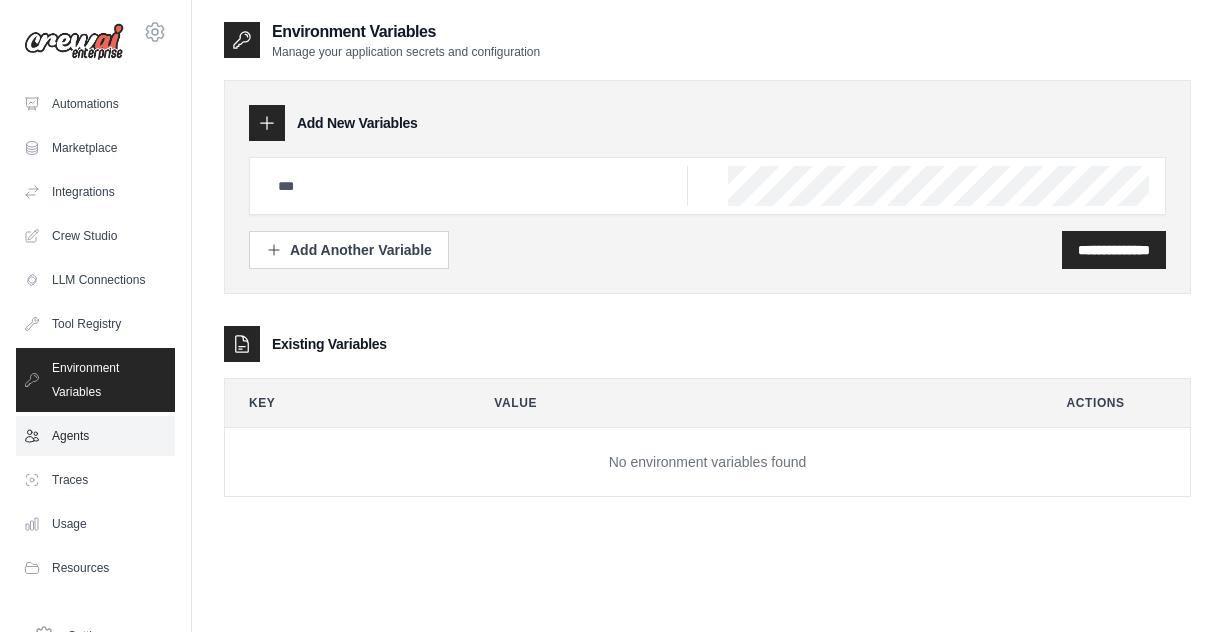 click on "Agents" at bounding box center (95, 436) 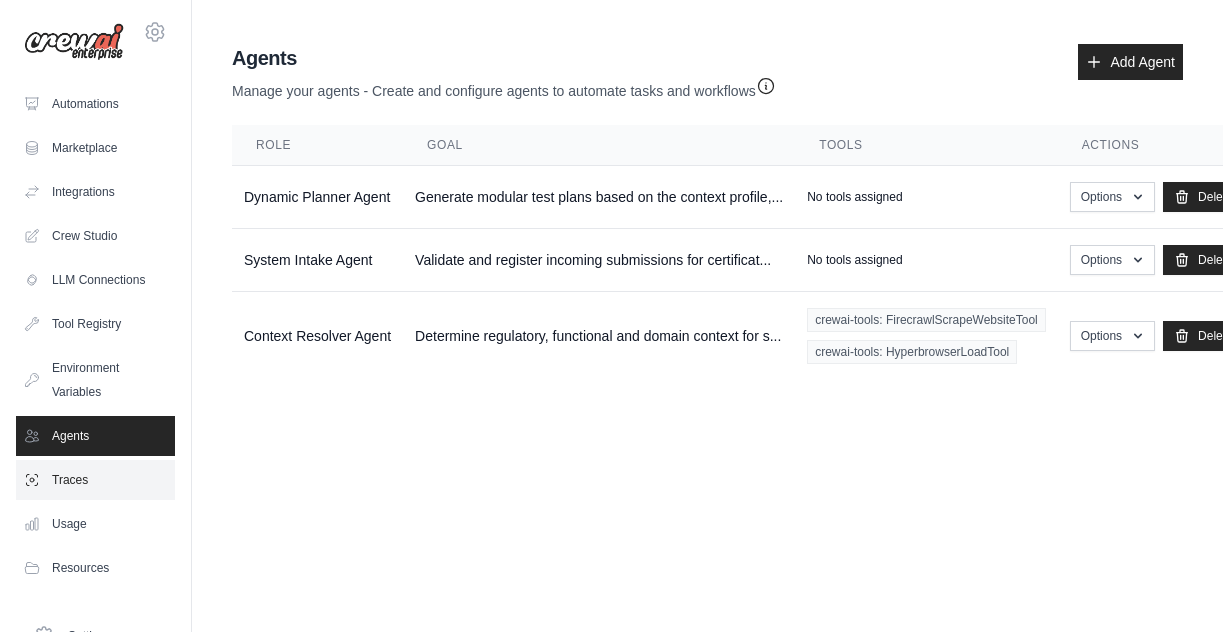 click on "Traces" at bounding box center (95, 480) 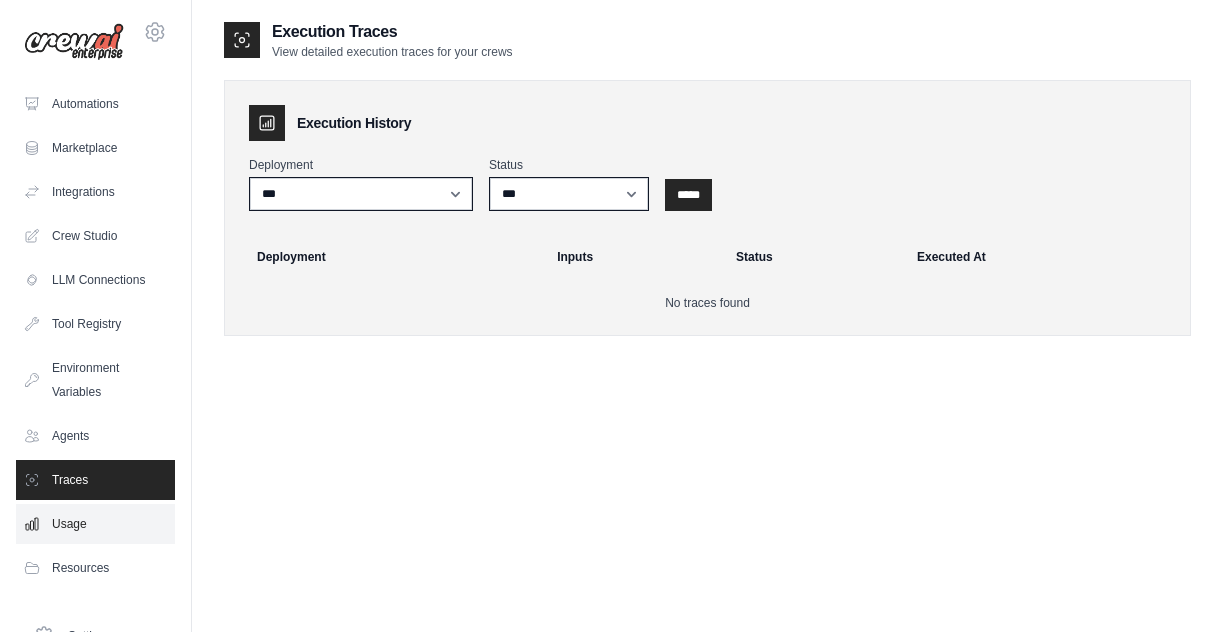 click on "Usage" at bounding box center (95, 524) 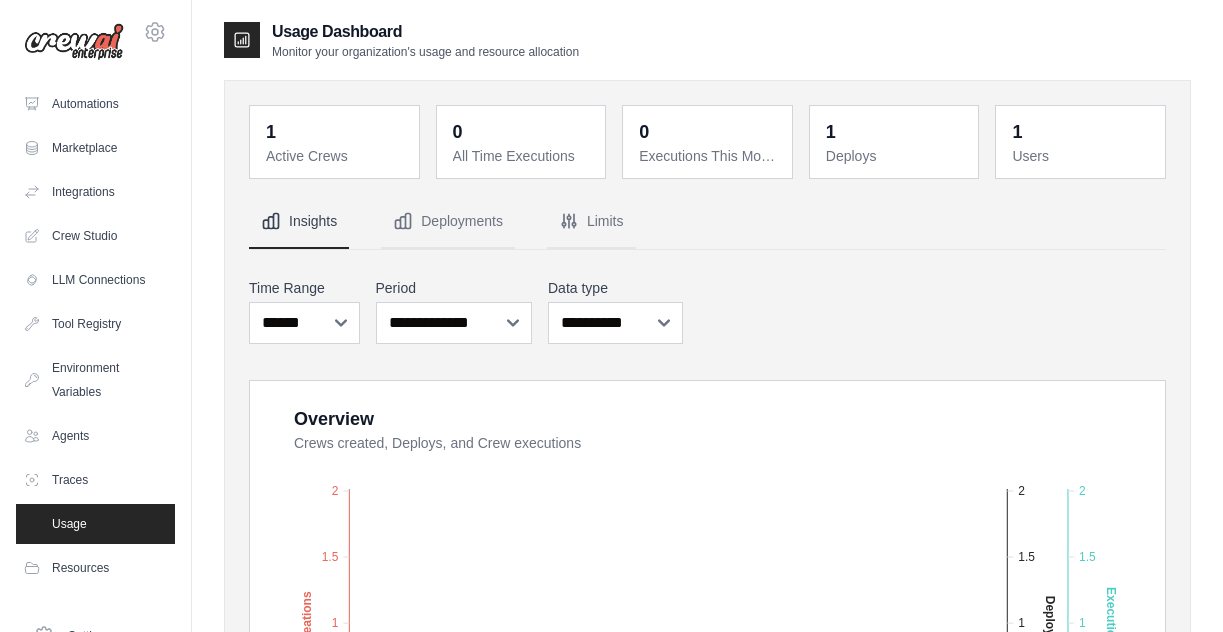 scroll, scrollTop: 86, scrollLeft: 0, axis: vertical 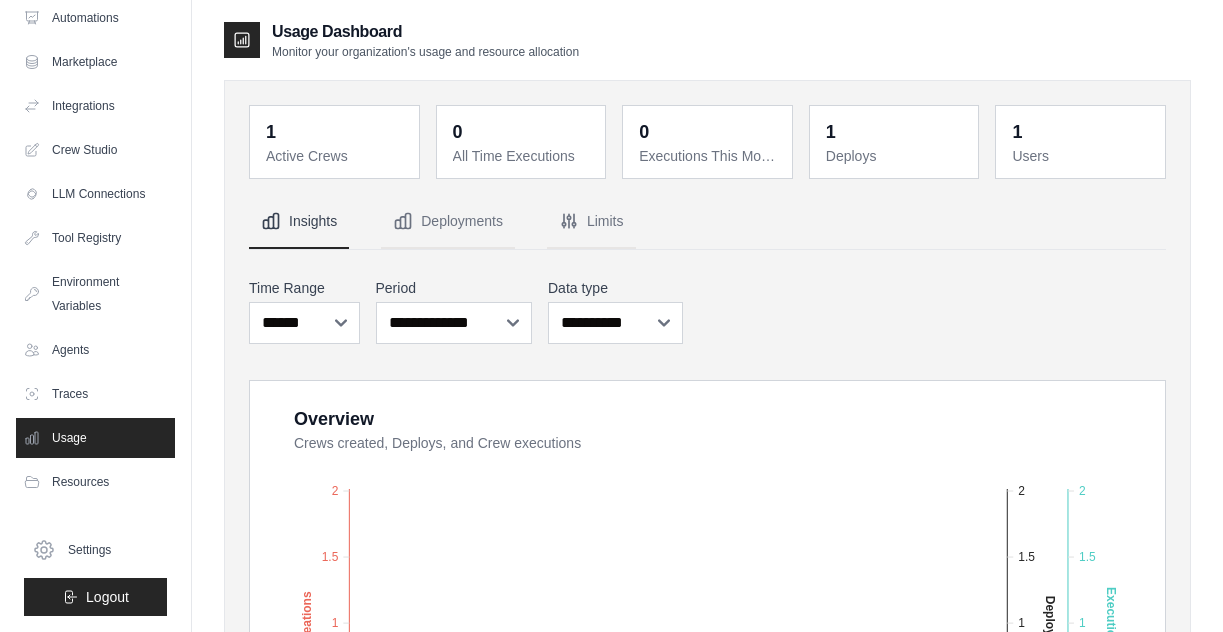 click on "Active Crews" at bounding box center (336, 156) 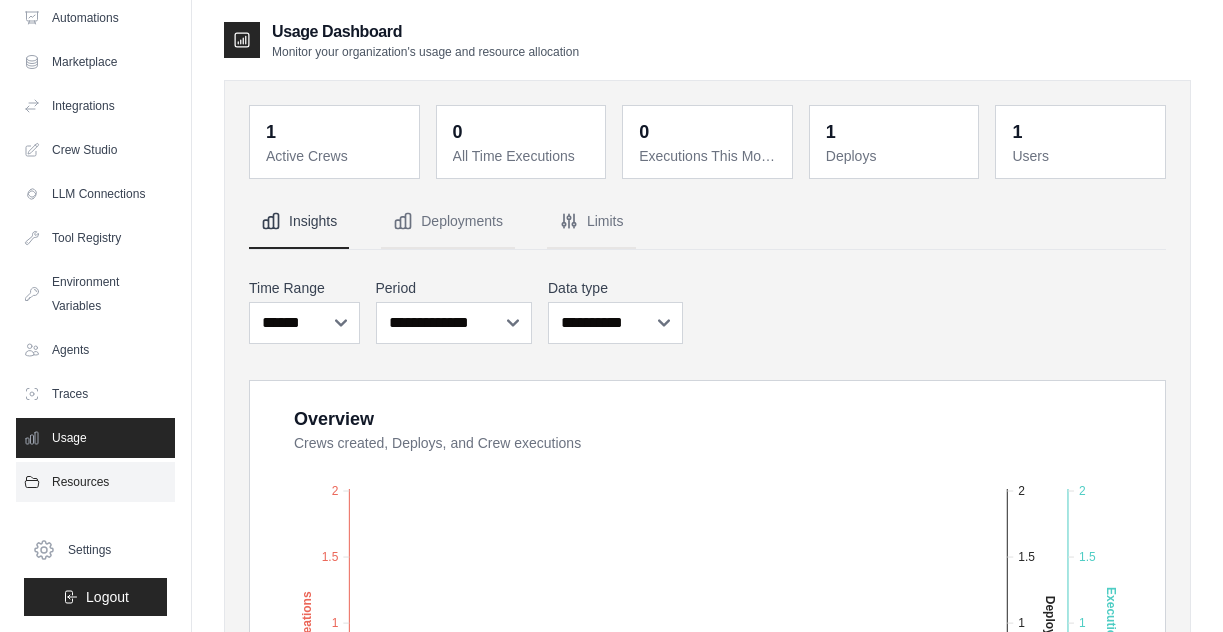 click on "Resources" at bounding box center (95, 482) 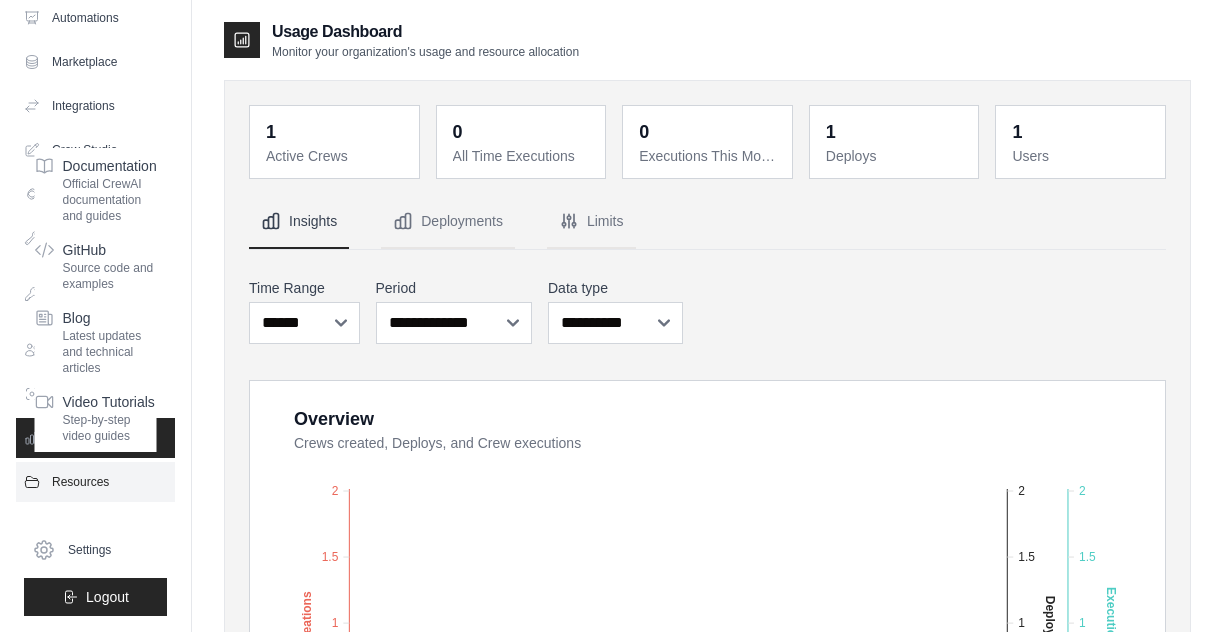 click on "Resources" at bounding box center (95, 482) 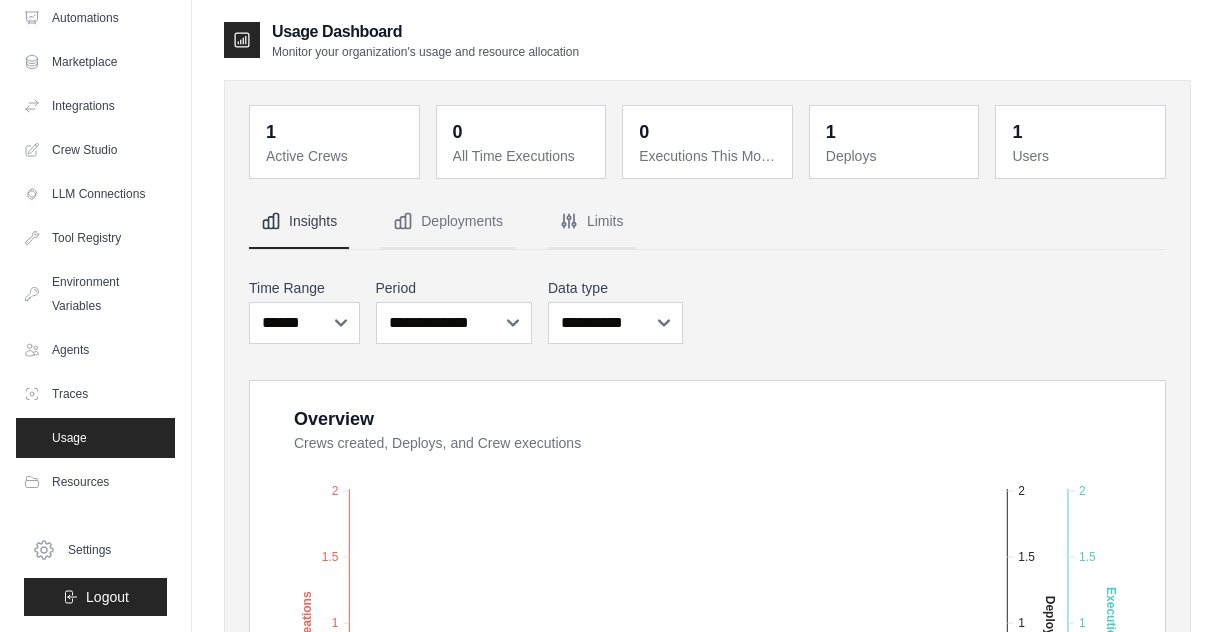 scroll, scrollTop: 0, scrollLeft: 0, axis: both 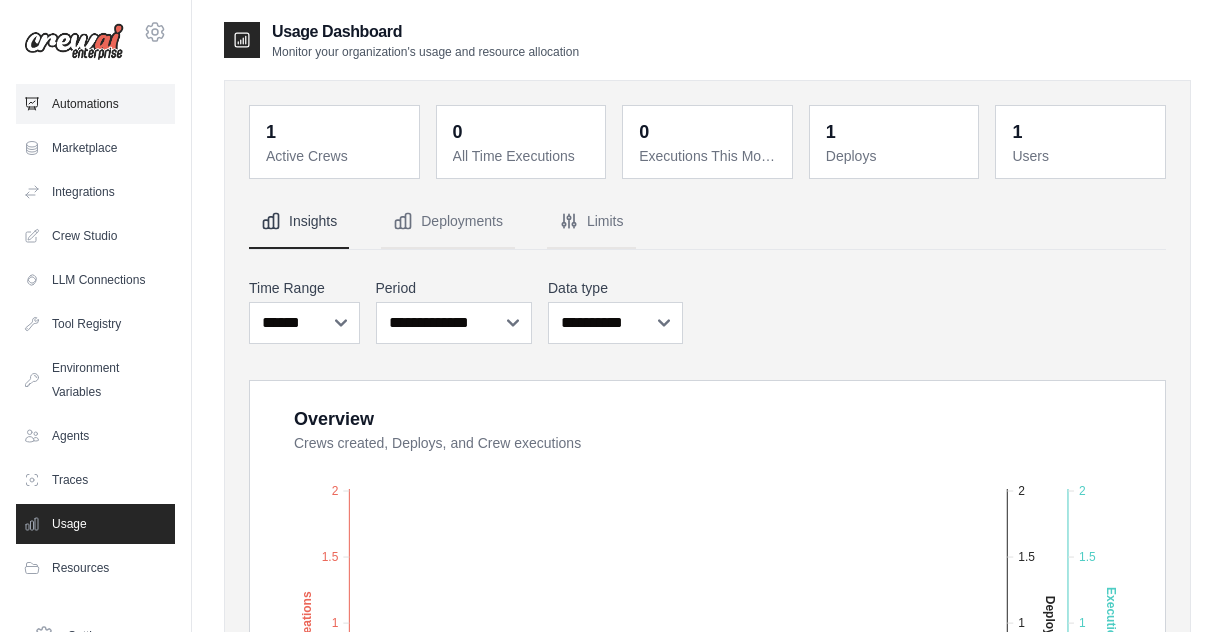 click on "Automations" at bounding box center (95, 104) 